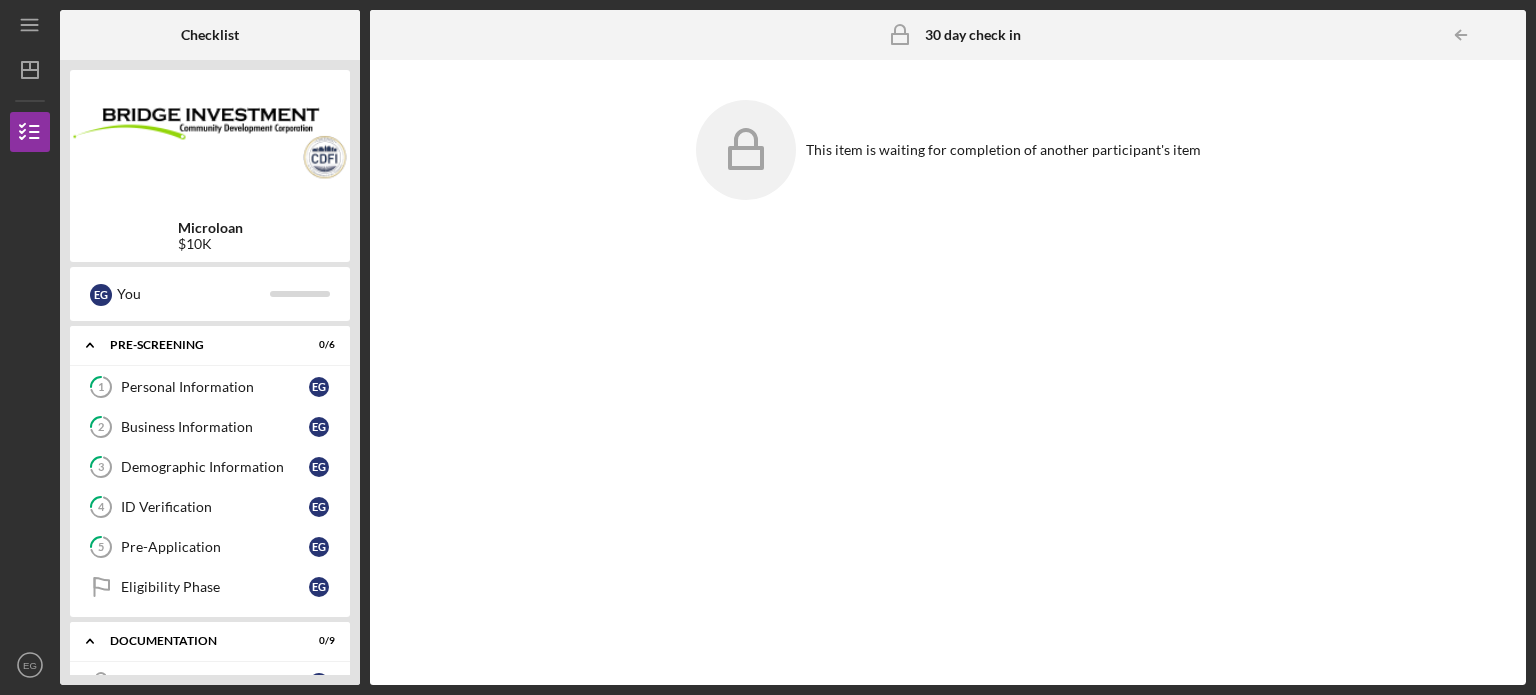 scroll, scrollTop: 0, scrollLeft: 0, axis: both 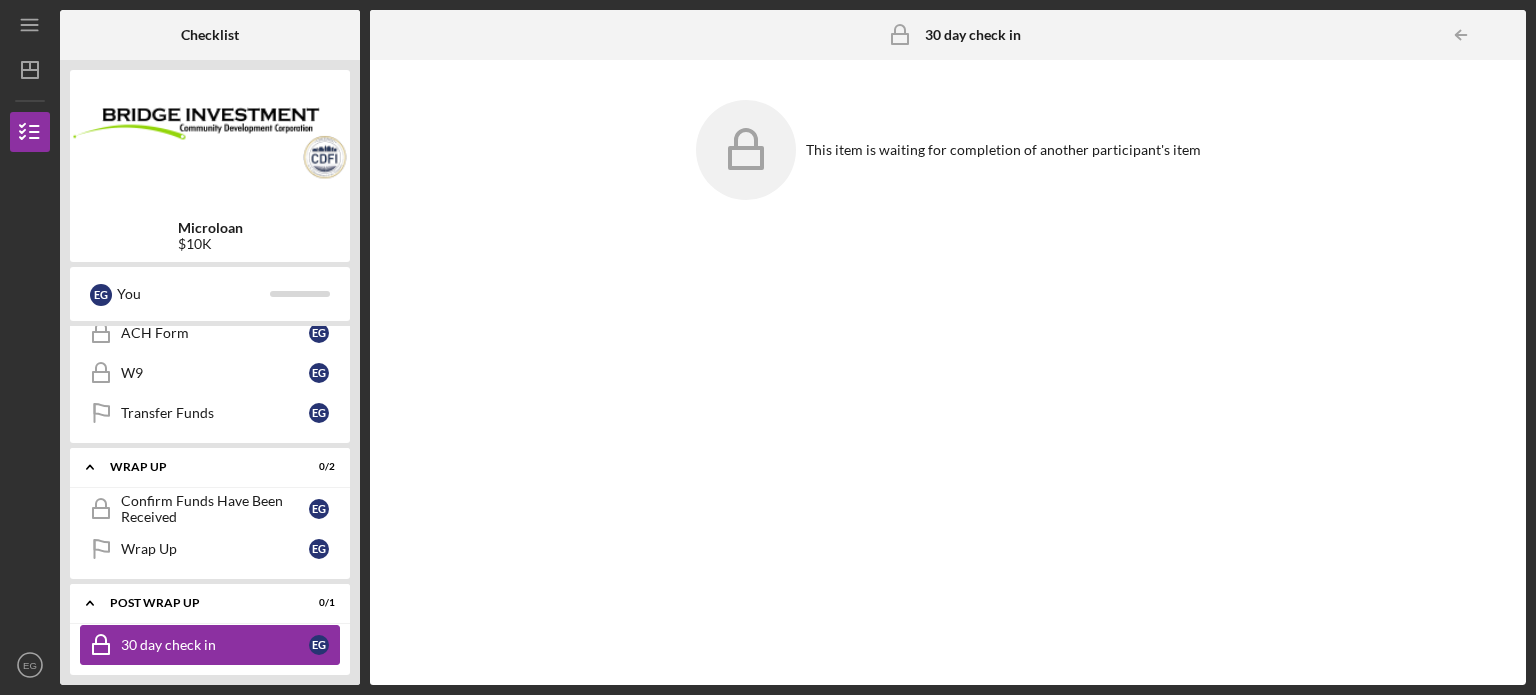 click on "30 day check in" at bounding box center [215, 645] 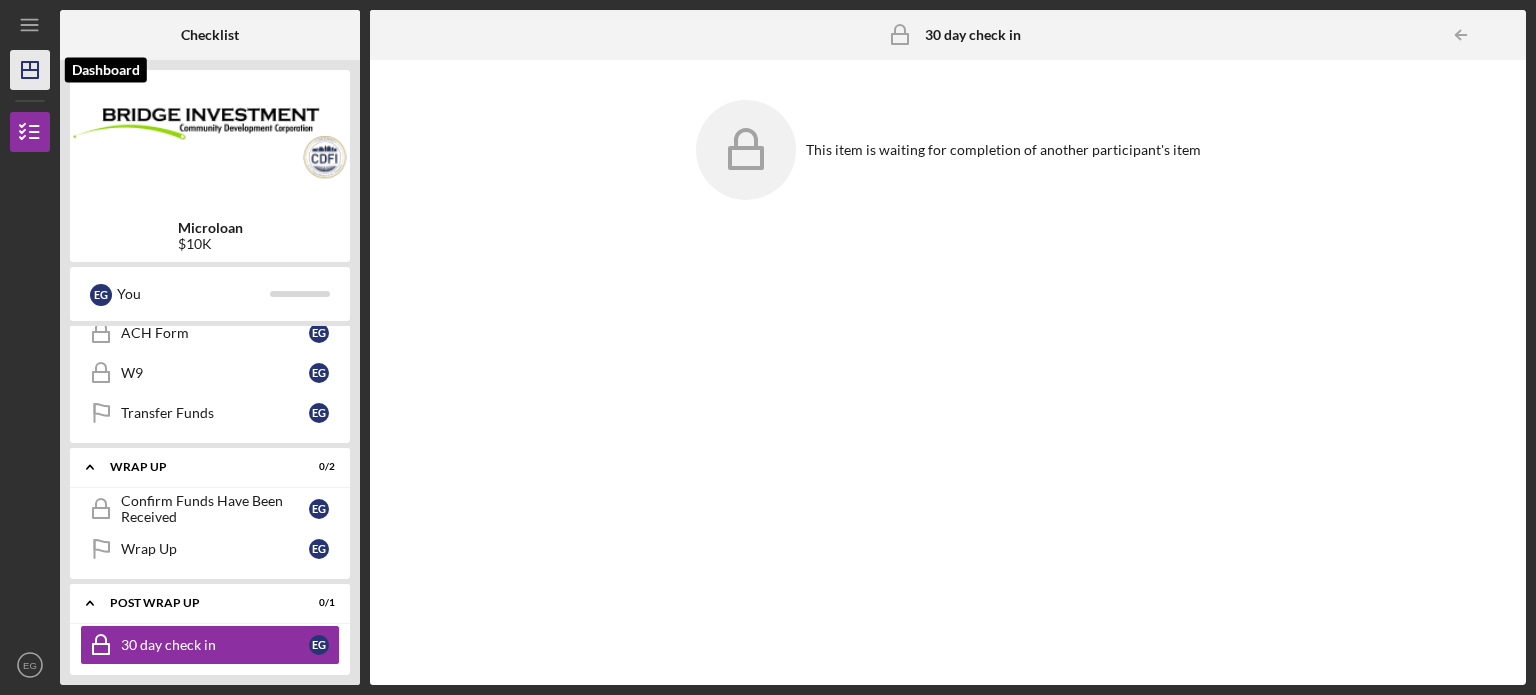 click on "Icon/Dashboard" 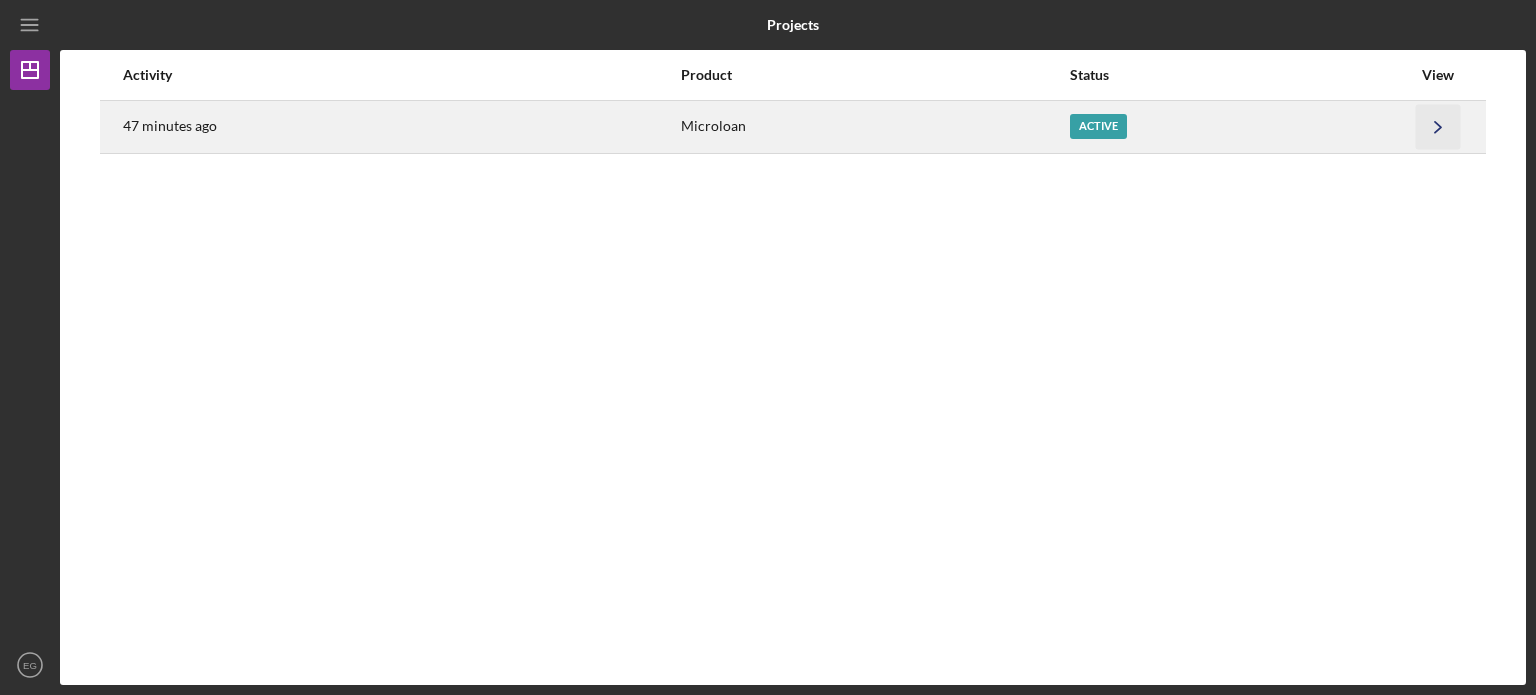 click on "Icon/Navigate" 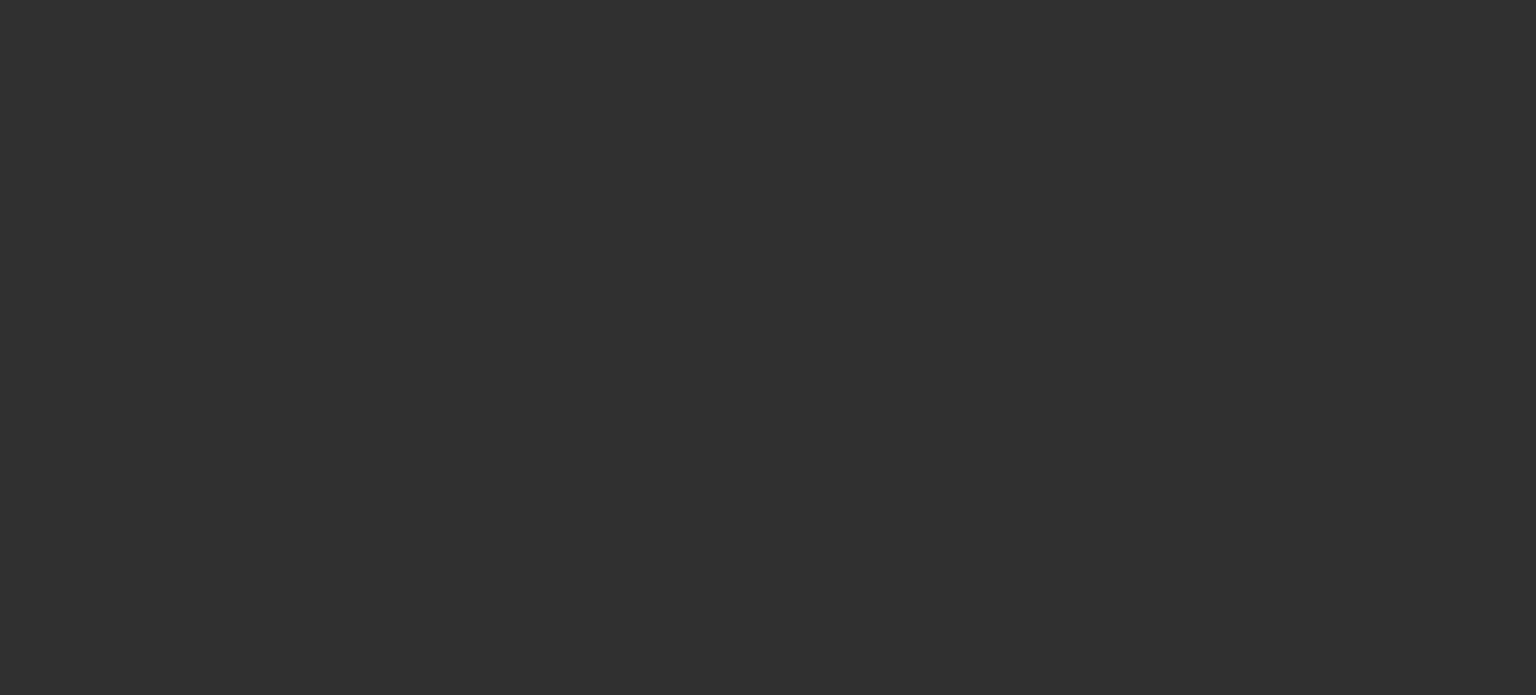 scroll, scrollTop: 0, scrollLeft: 0, axis: both 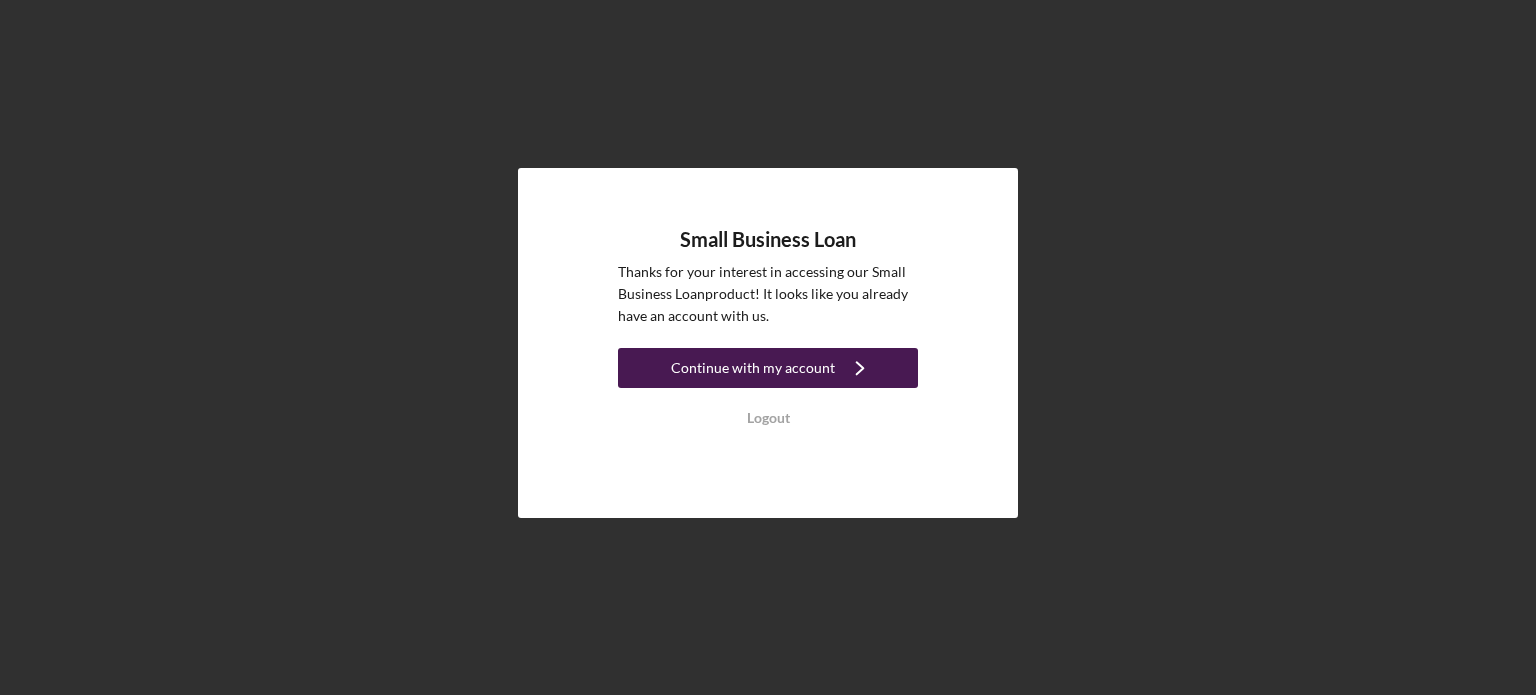 click on "Continue with my account" at bounding box center [753, 368] 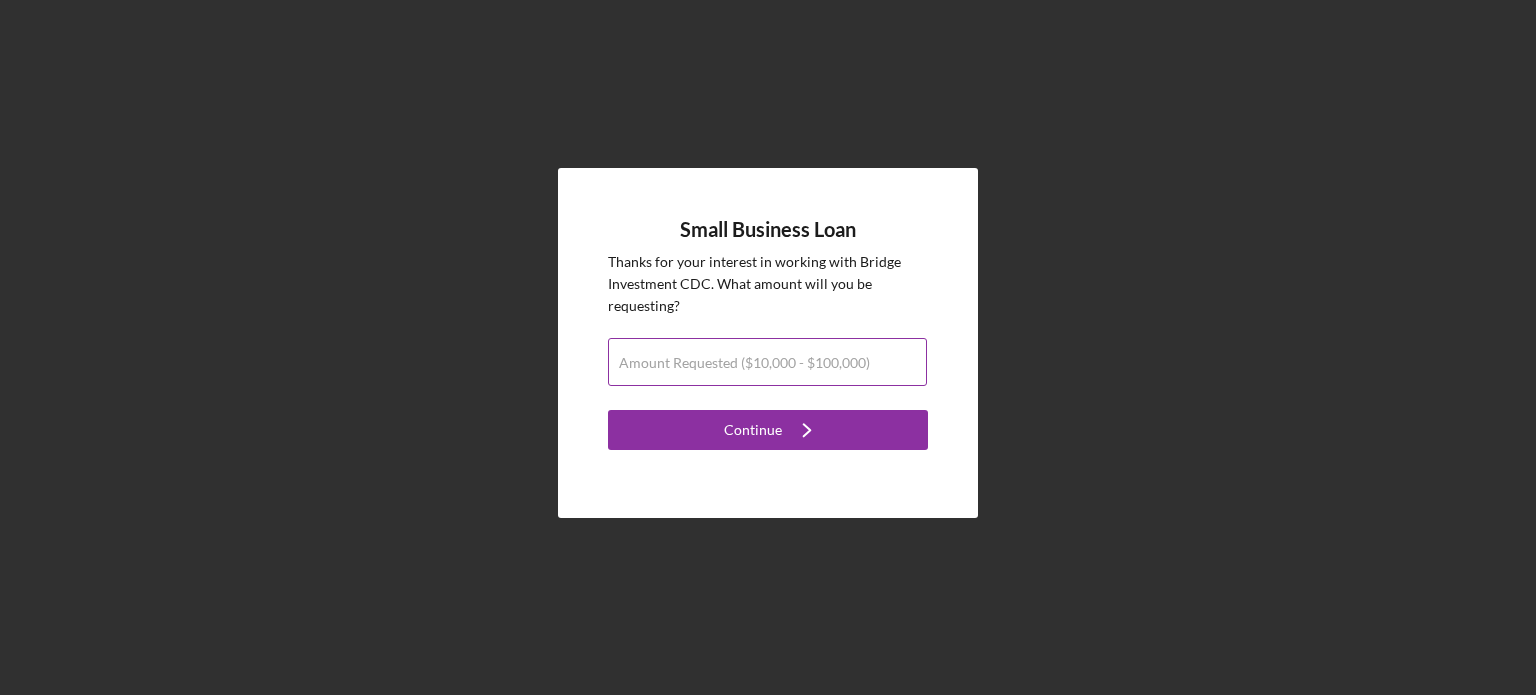 click on "Amount Requested ($10,000 - $100,000)" at bounding box center (744, 363) 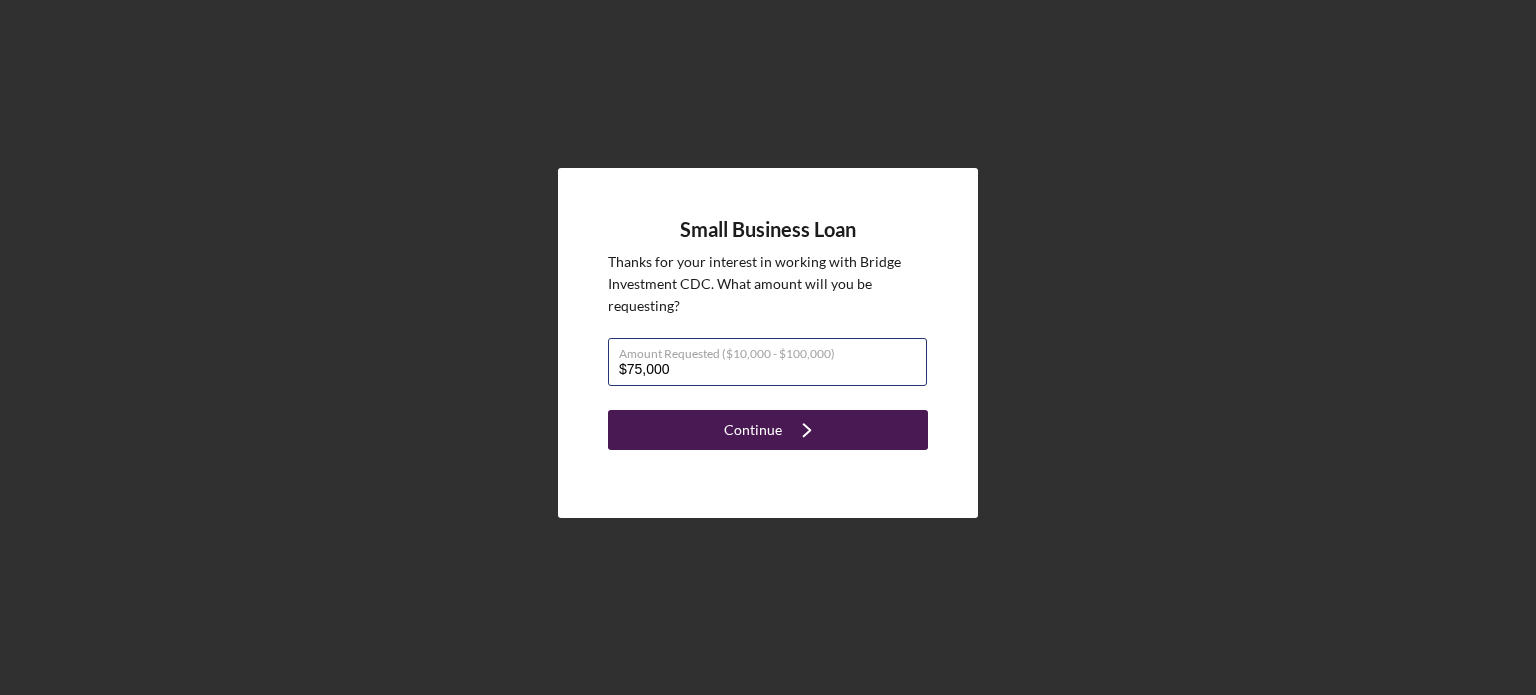 type on "$75,000" 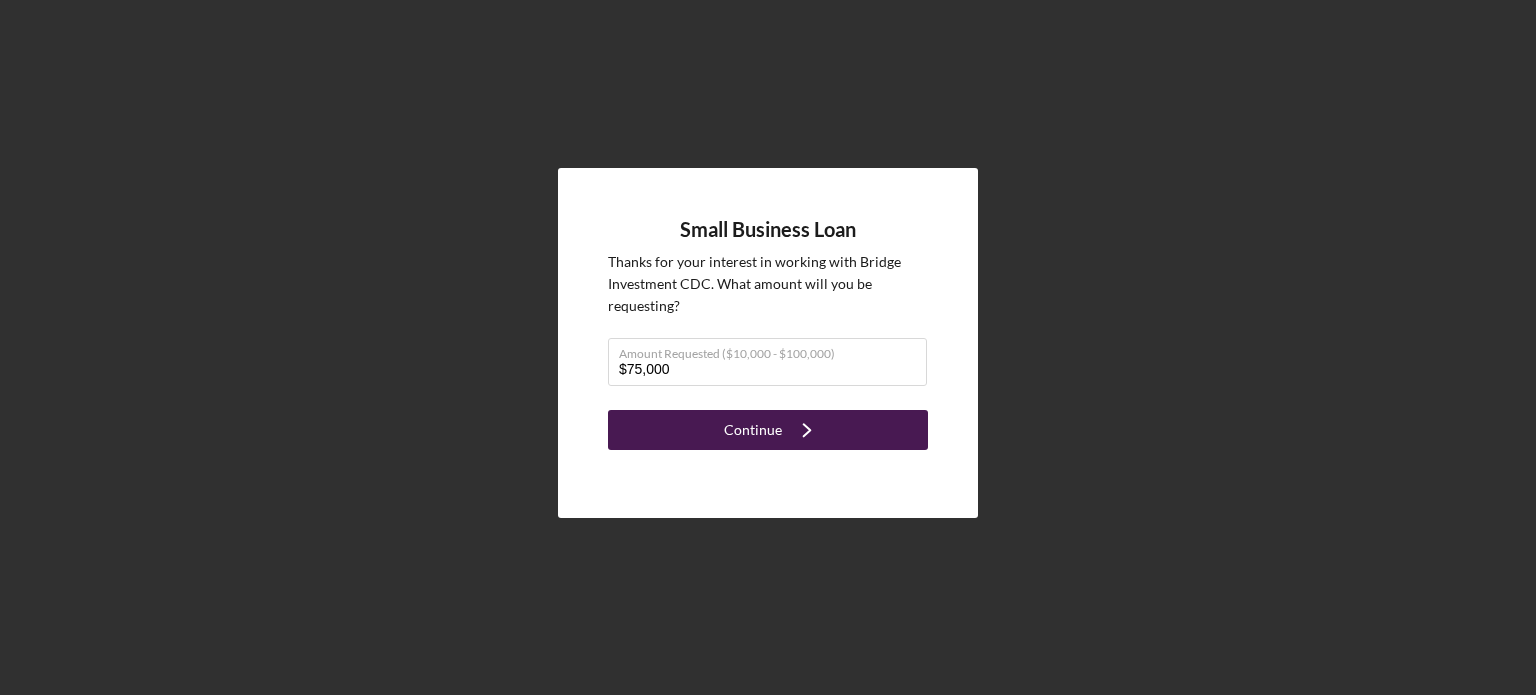 click on "Continue Icon/Navigate" at bounding box center (768, 430) 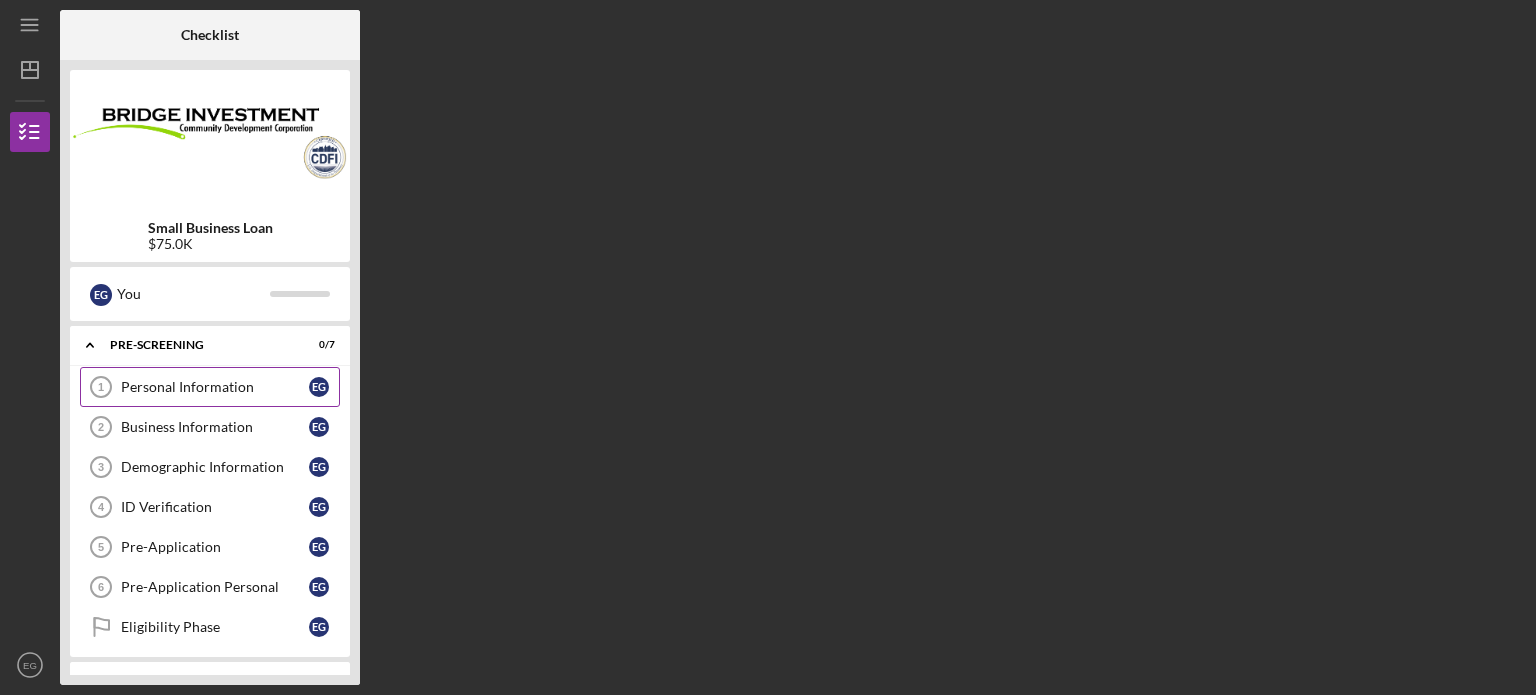 click on "Personal Information" at bounding box center [215, 387] 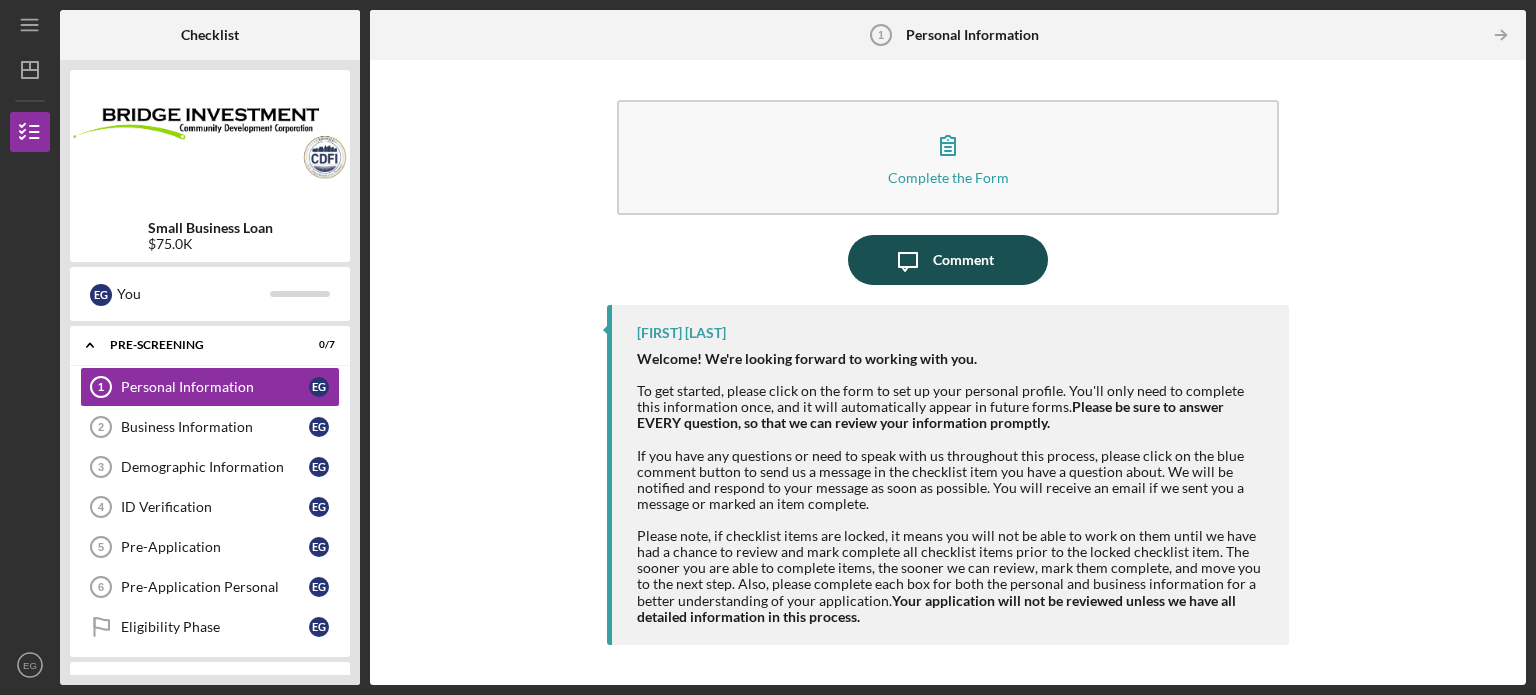 click on "Comment" at bounding box center [963, 260] 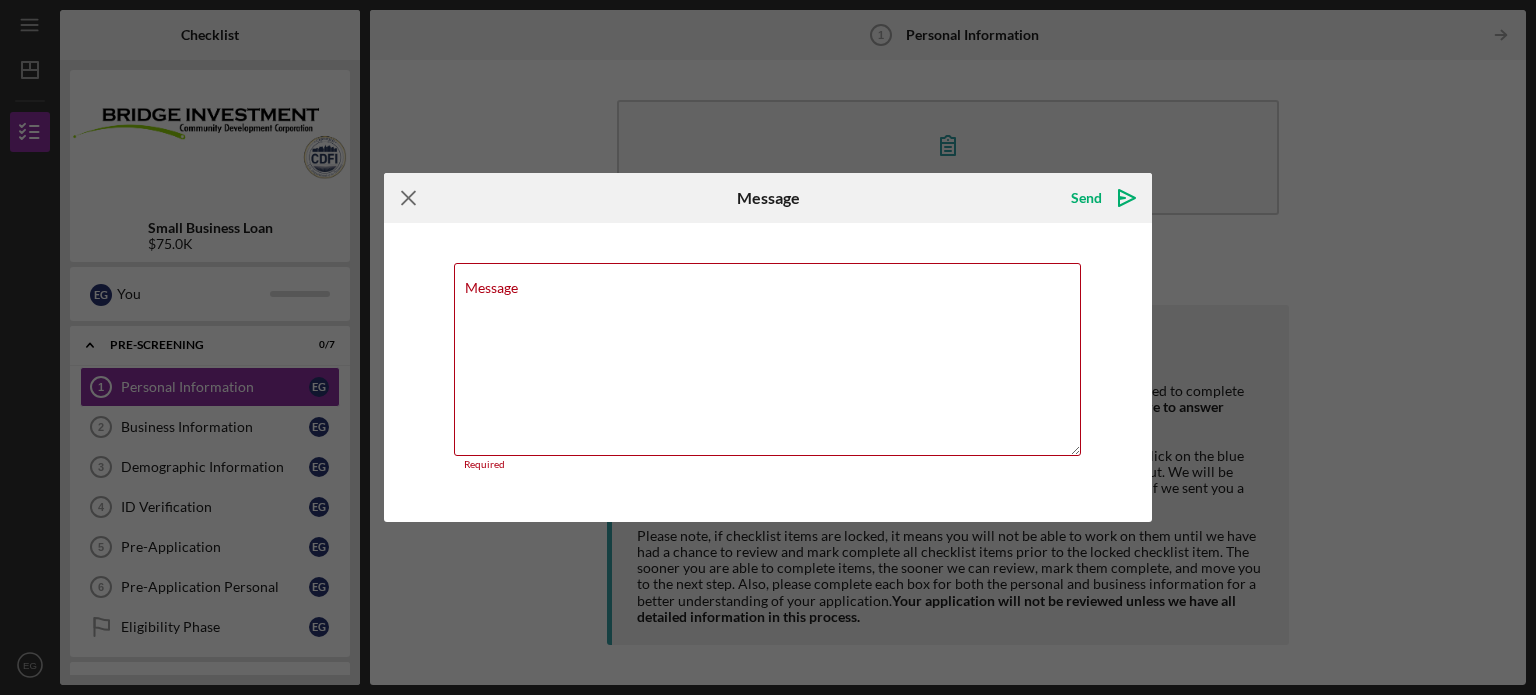 click on "Icon/Menu Close" 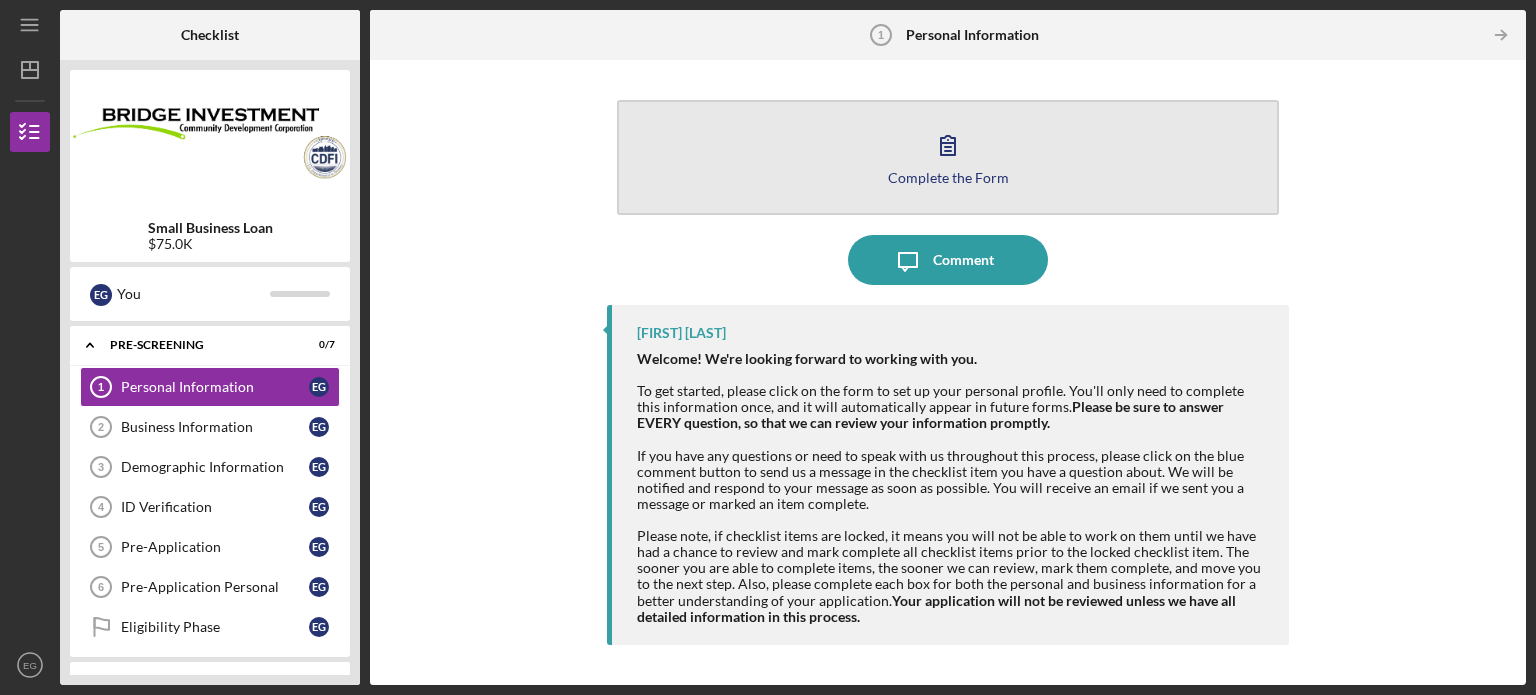 click 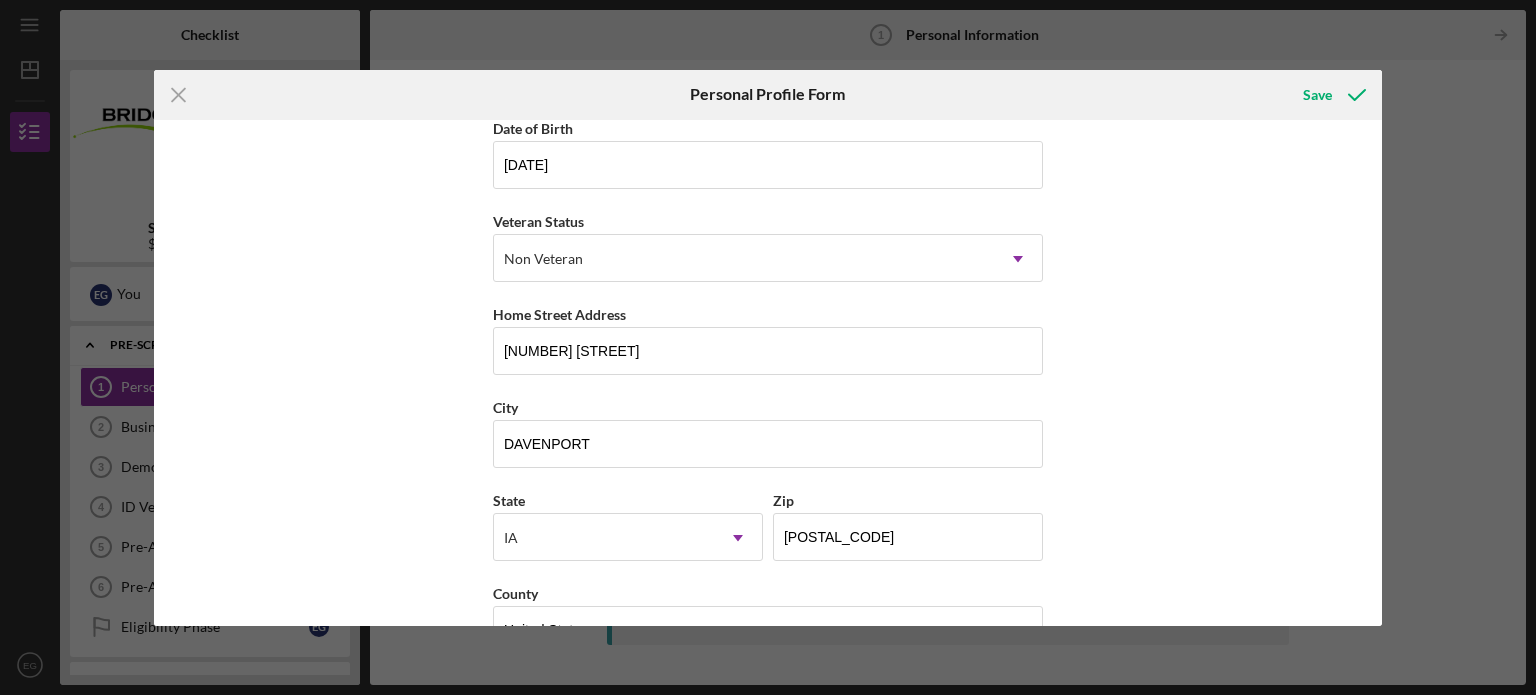scroll, scrollTop: 255, scrollLeft: 0, axis: vertical 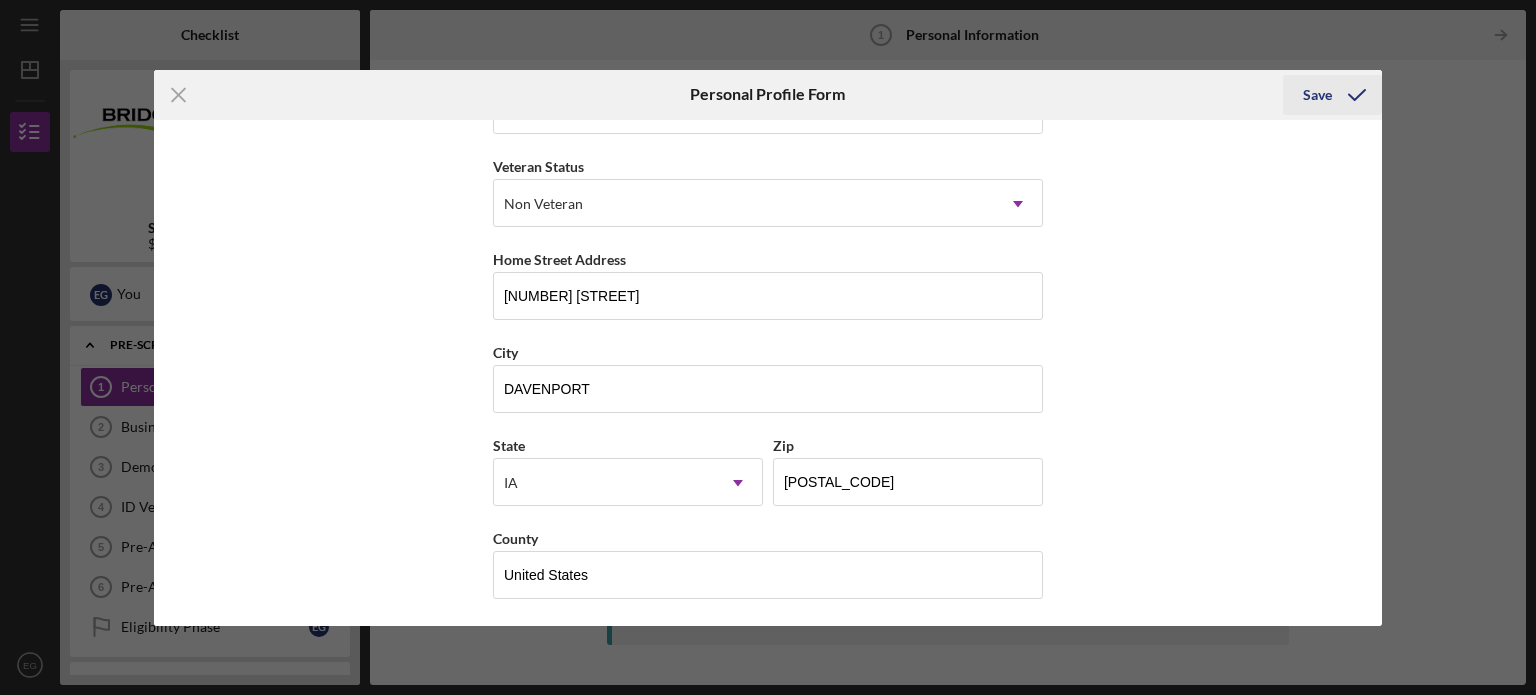 click on "Save" at bounding box center [1317, 95] 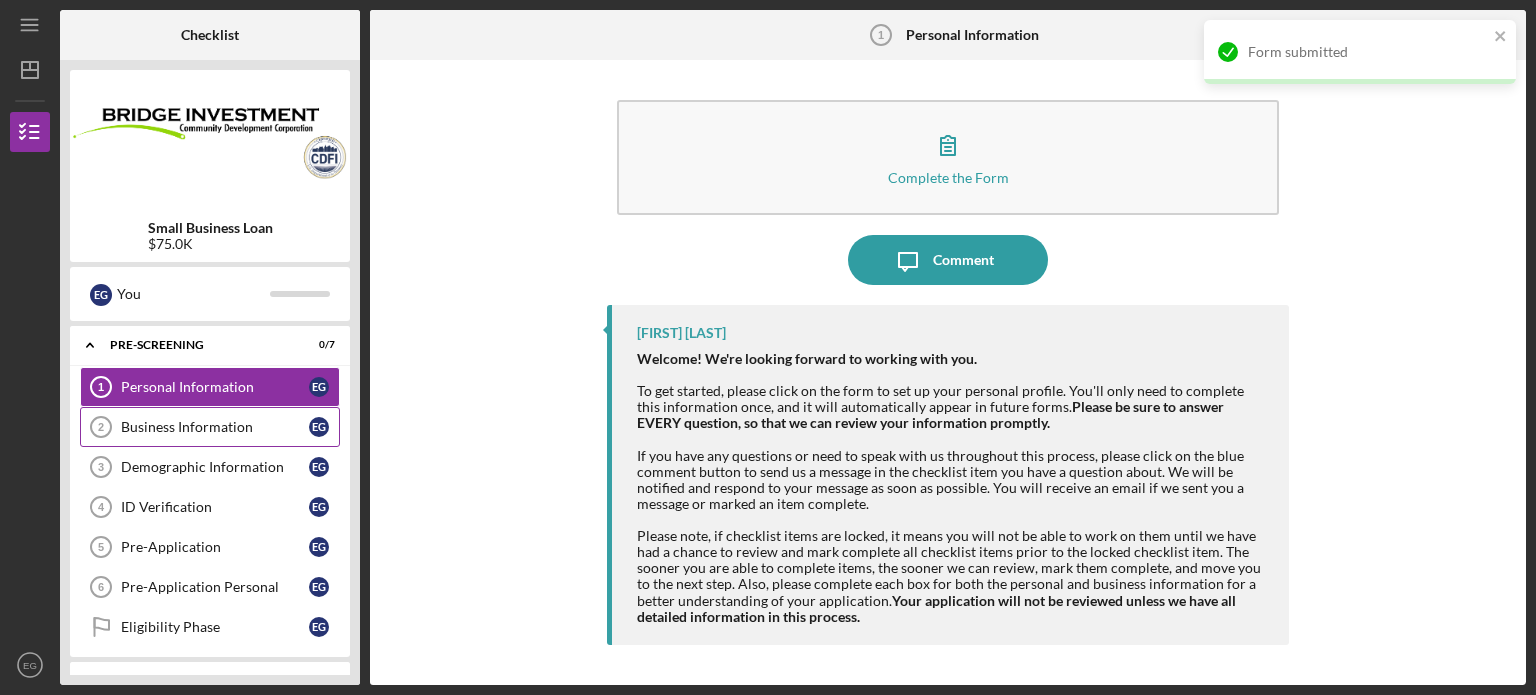 click on "Business Information 2 Business Information E G" at bounding box center (210, 427) 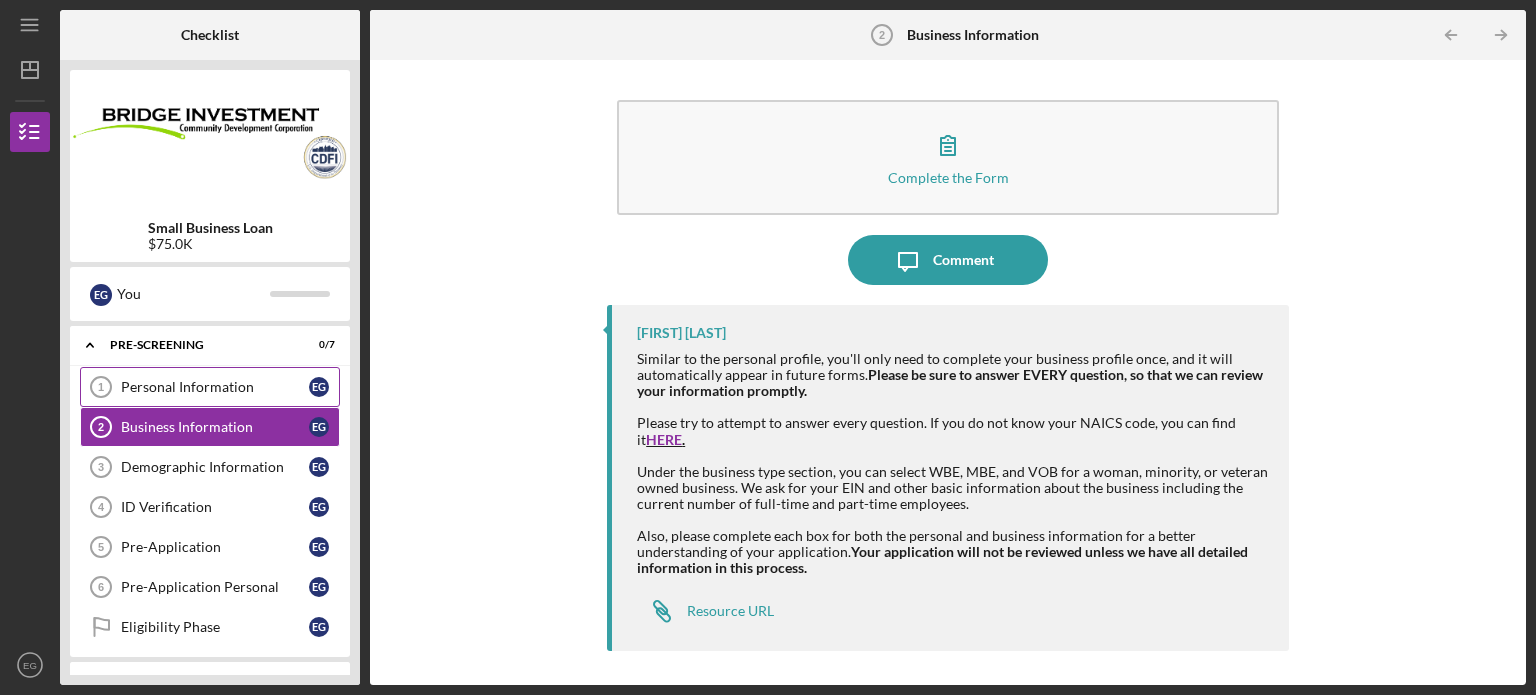 click on "Personal Information" at bounding box center (215, 387) 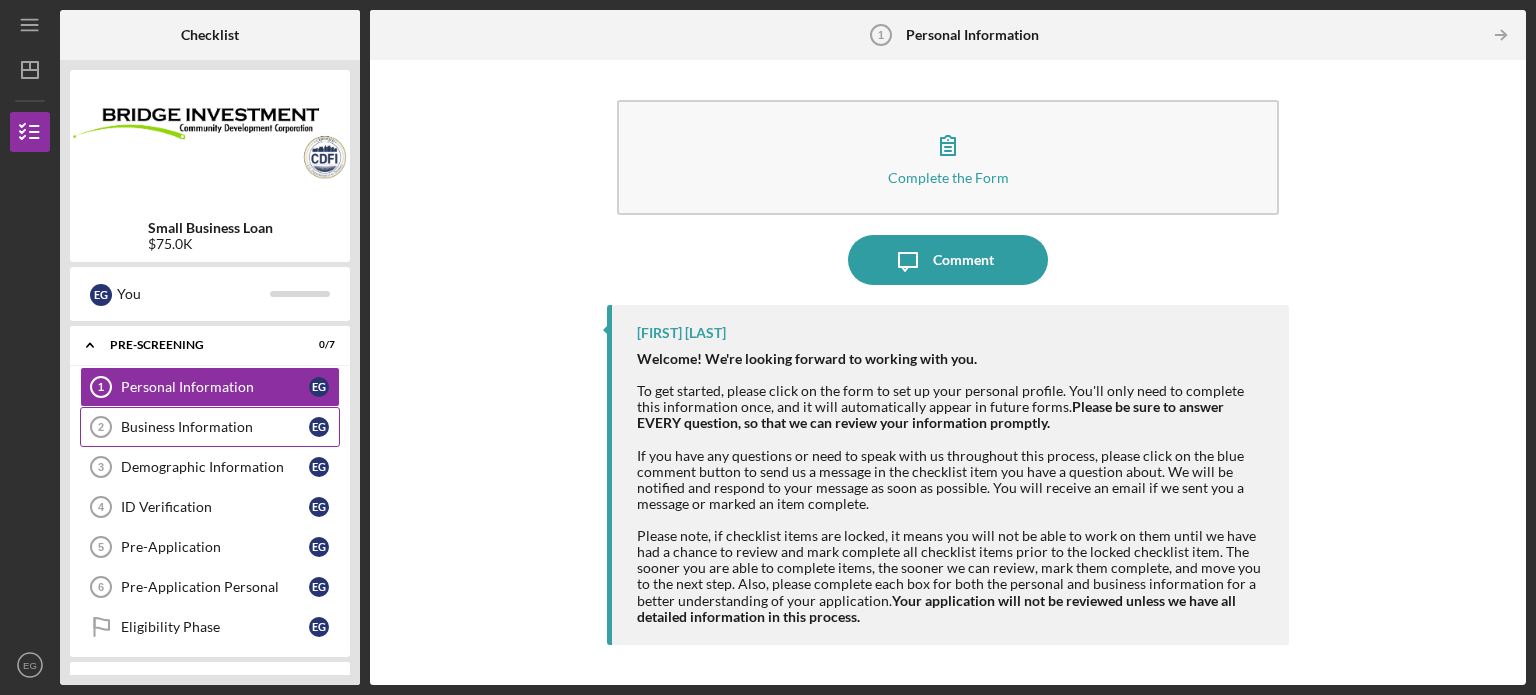 click on "Business Information" at bounding box center (215, 427) 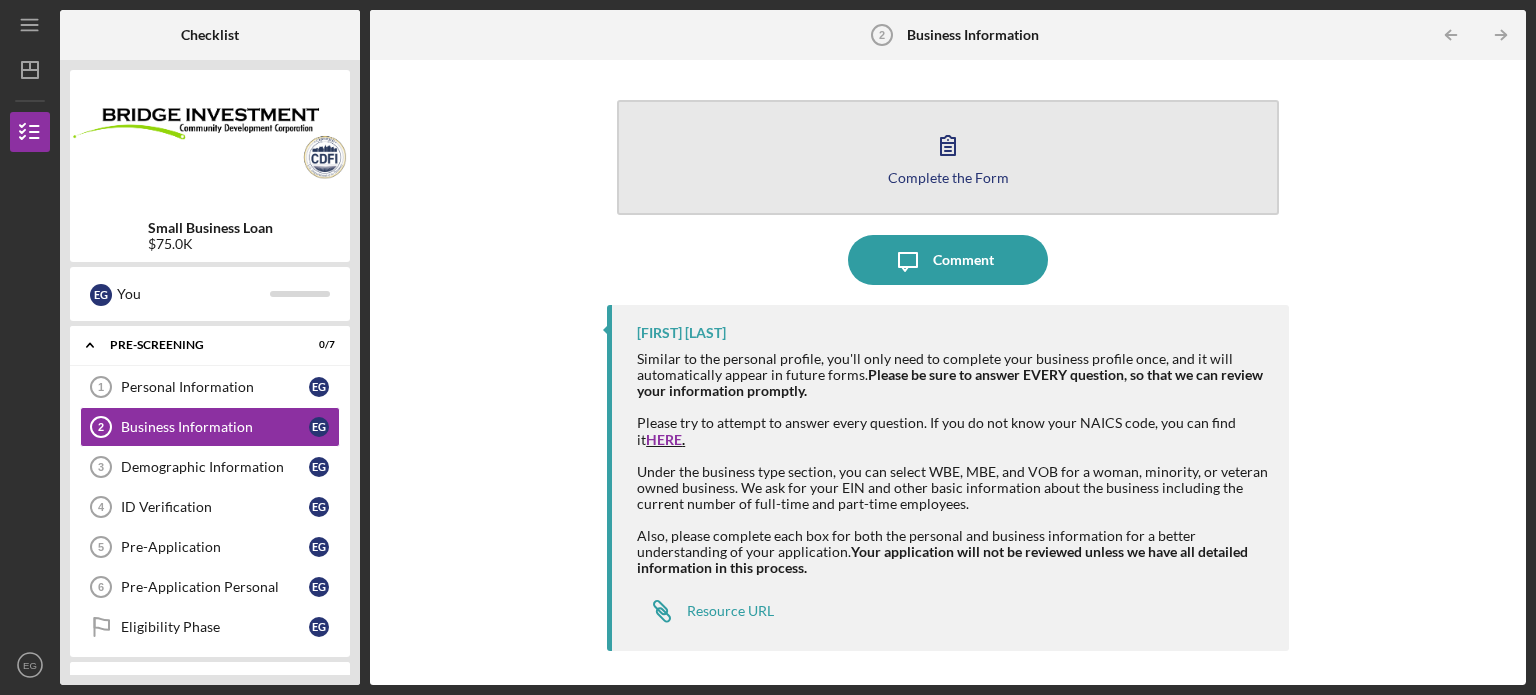 click 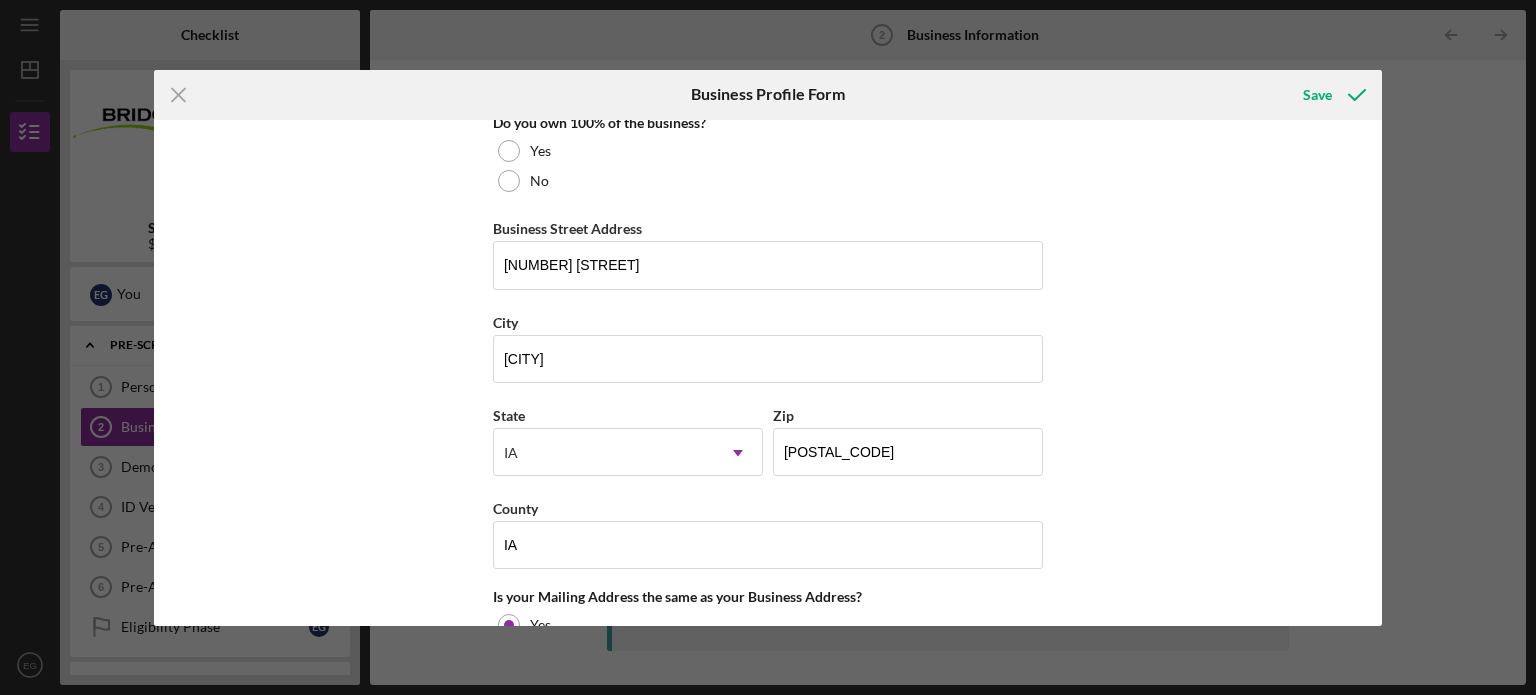 scroll, scrollTop: 900, scrollLeft: 0, axis: vertical 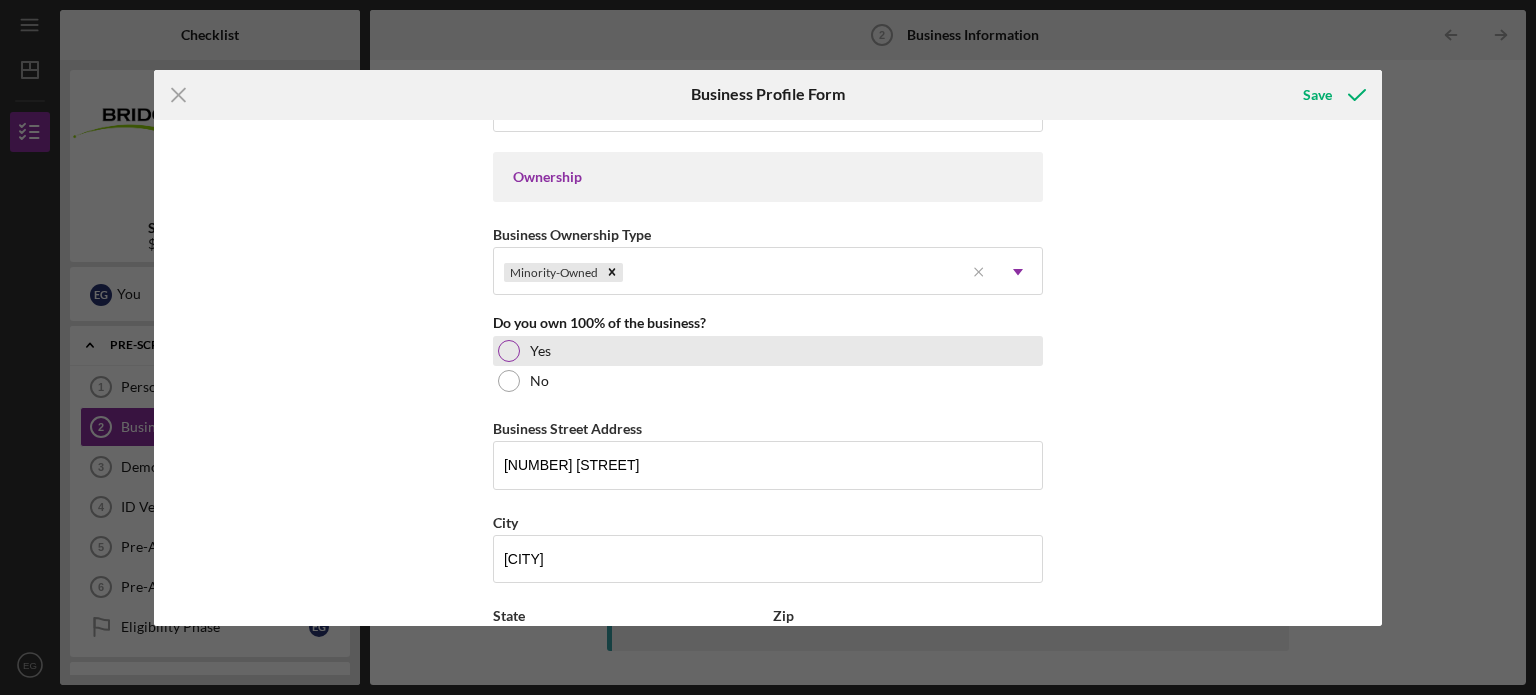 click at bounding box center (509, 351) 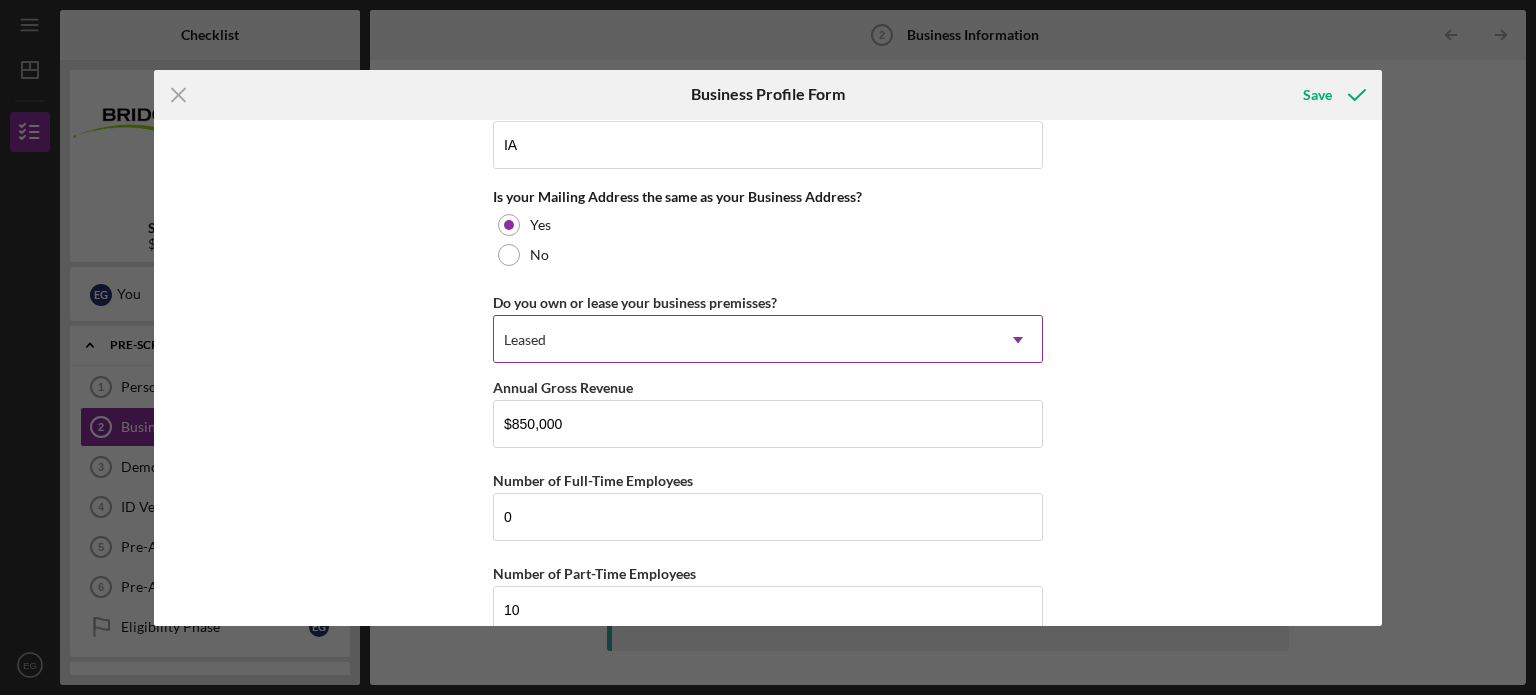 scroll, scrollTop: 1532, scrollLeft: 0, axis: vertical 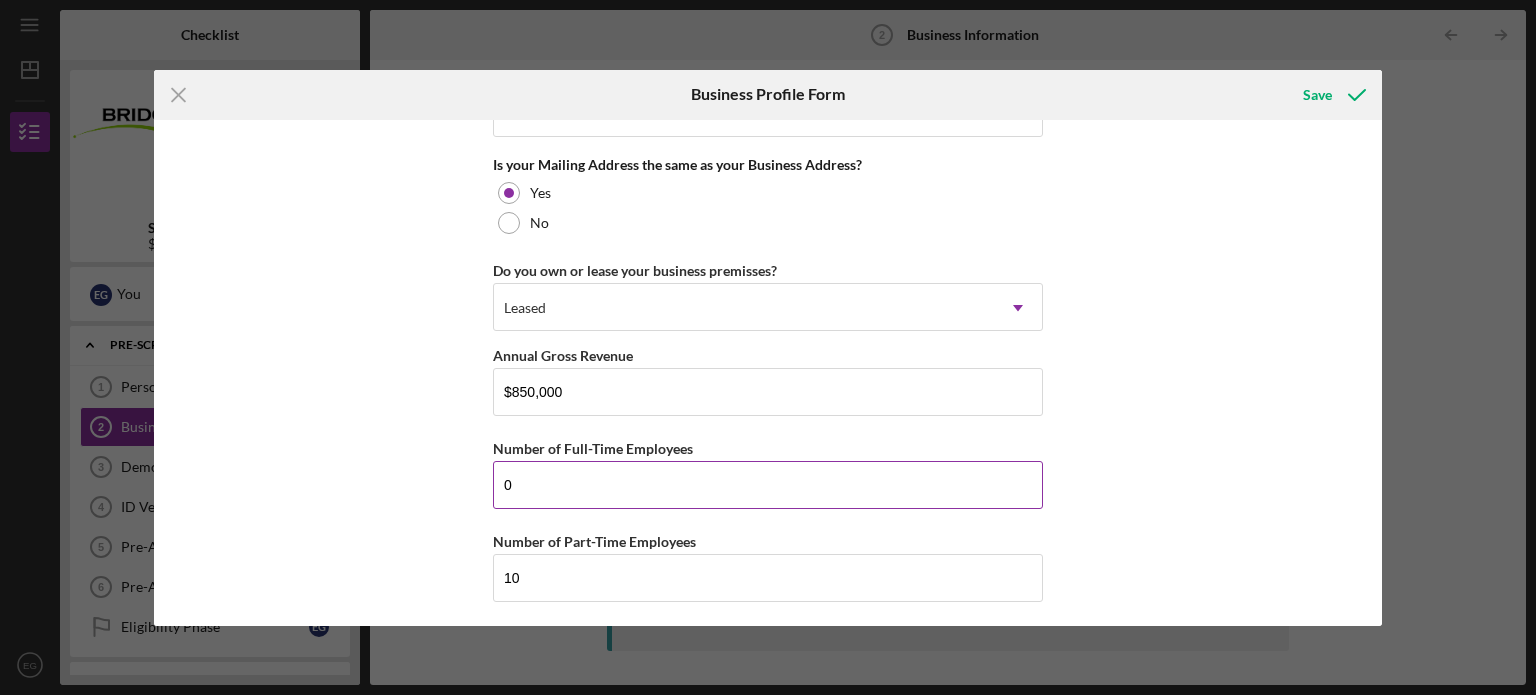 click on "0" at bounding box center [768, 485] 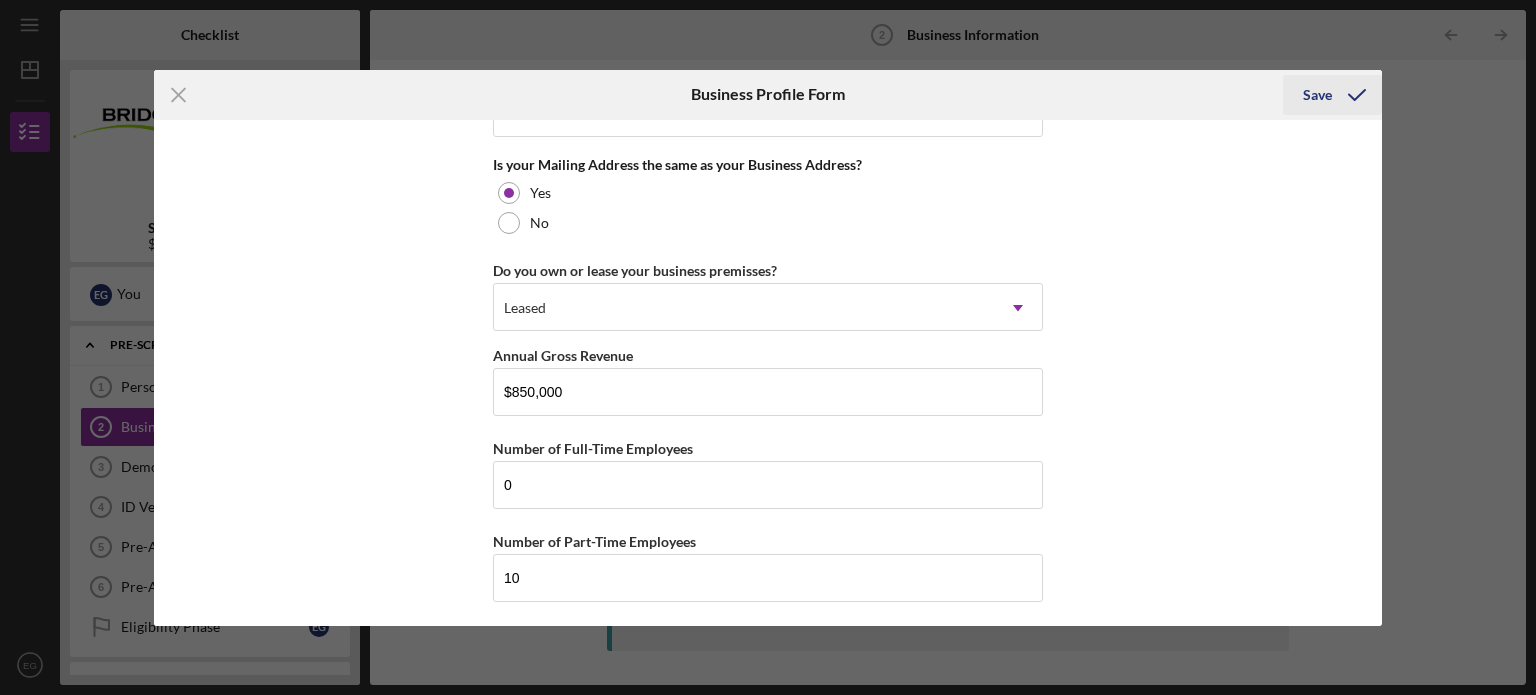 click on "Save" at bounding box center [1317, 95] 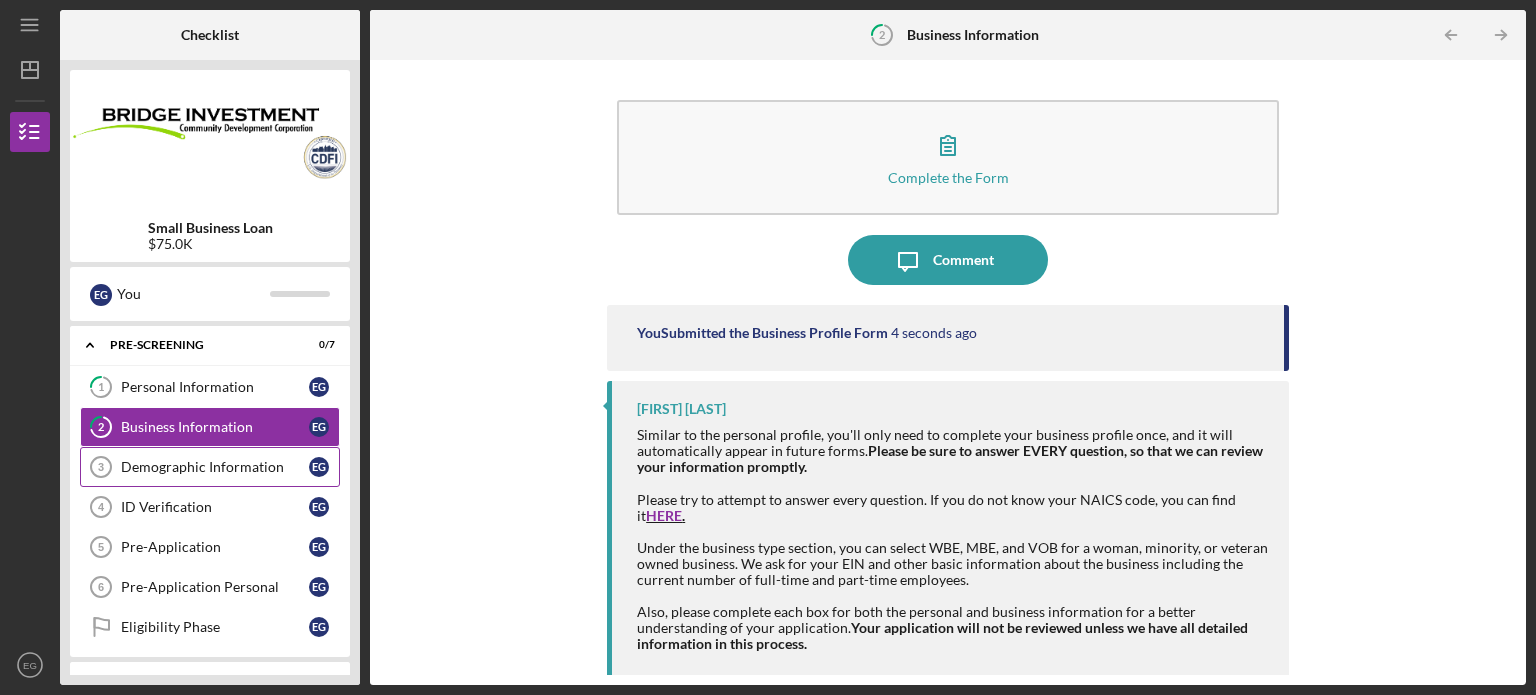 click on "[DEMOGRAPHIC] [DEMOGRAPHIC] [DEMOGRAPHIC] [DEMOGRAPHIC] [DEMOGRAPHIC] [DEMOGRAPHIC]" at bounding box center (210, 467) 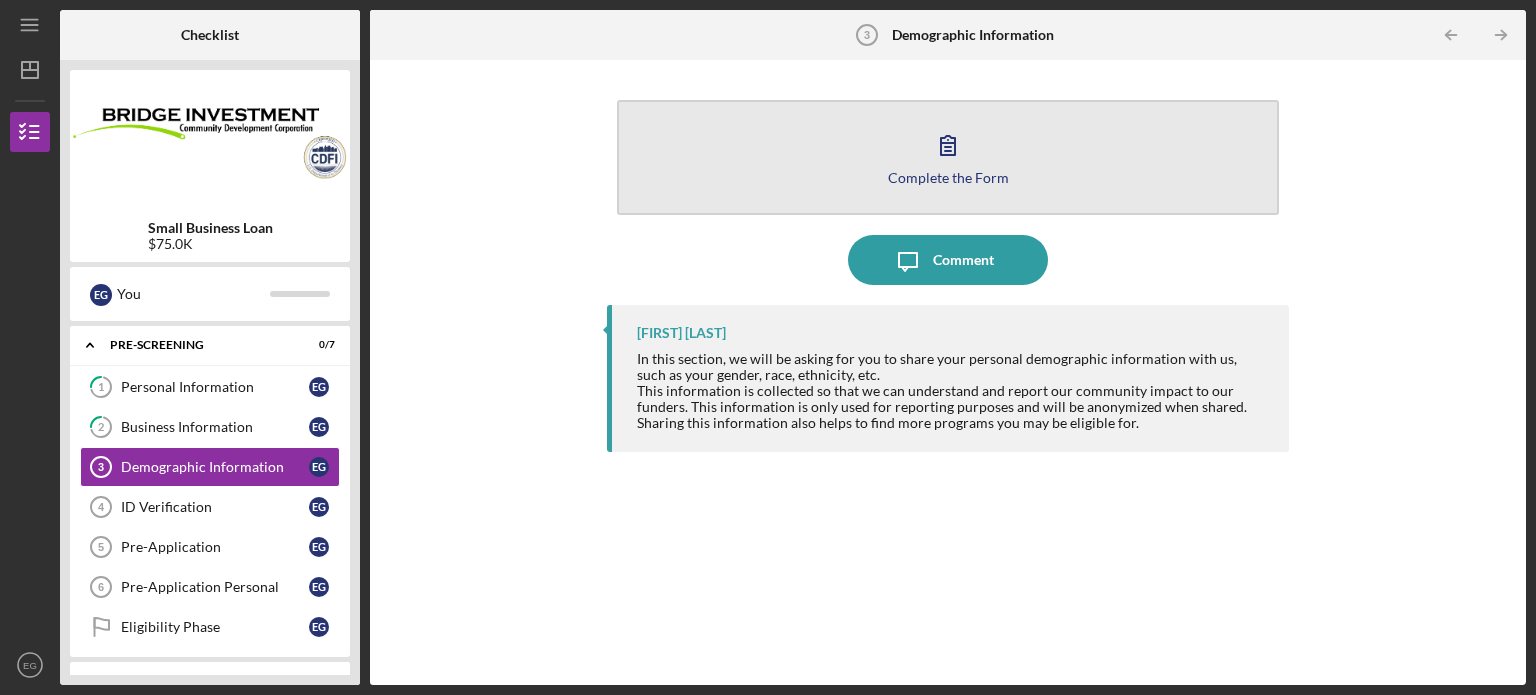 click 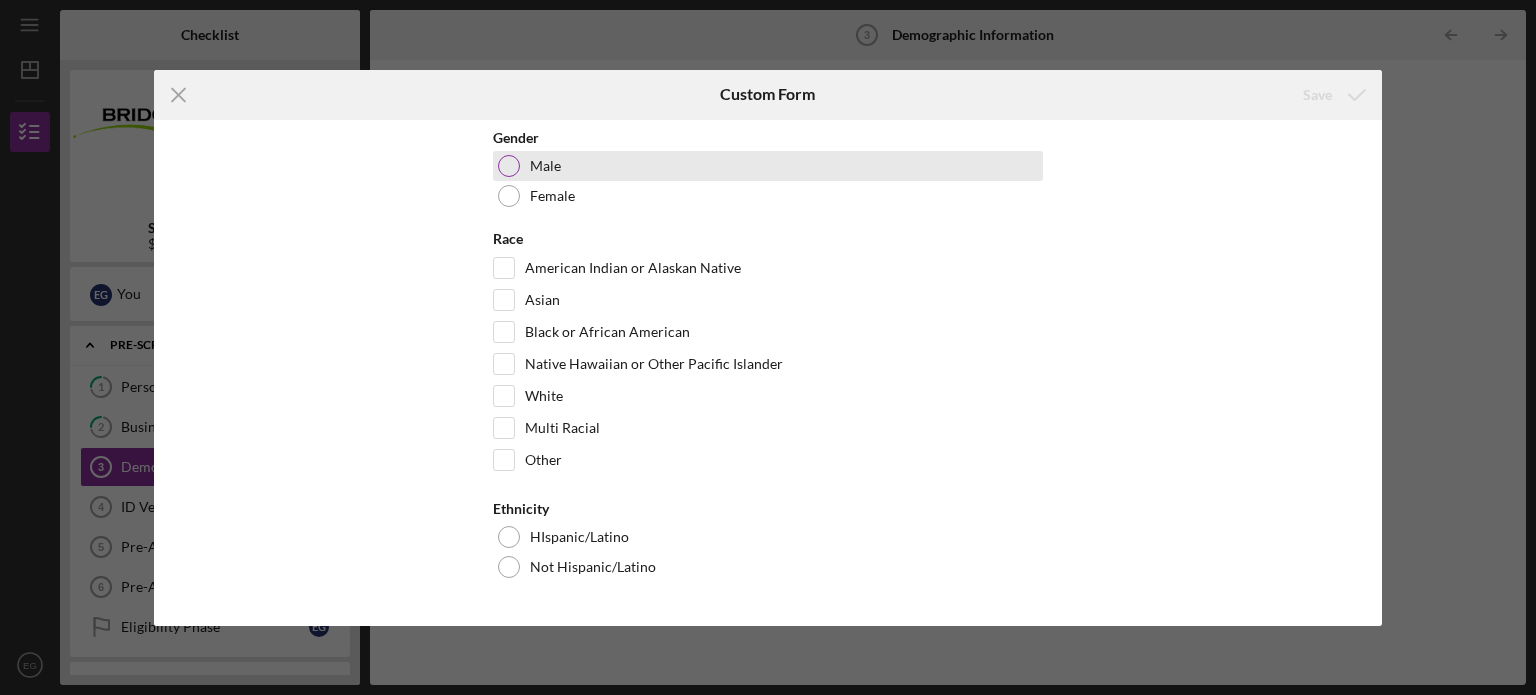 click at bounding box center (509, 166) 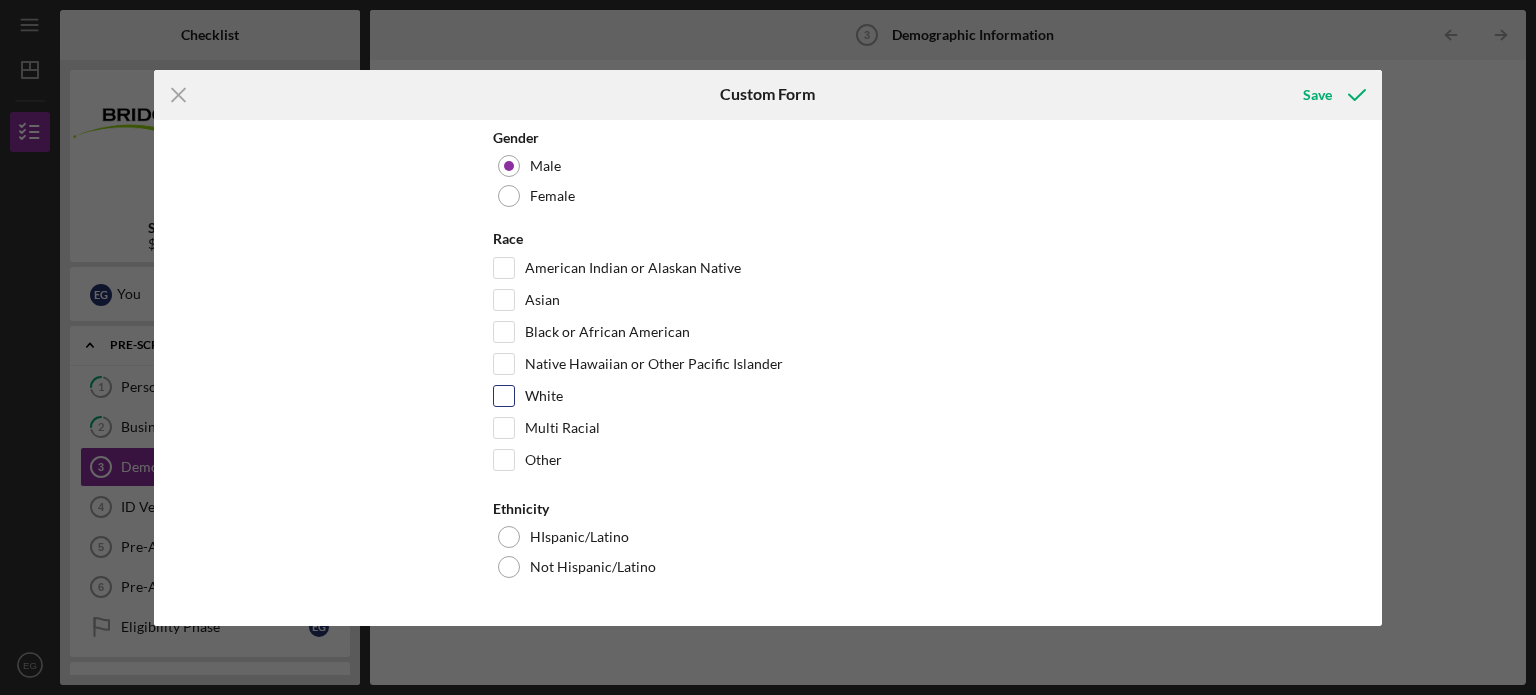 click on "White" at bounding box center (504, 396) 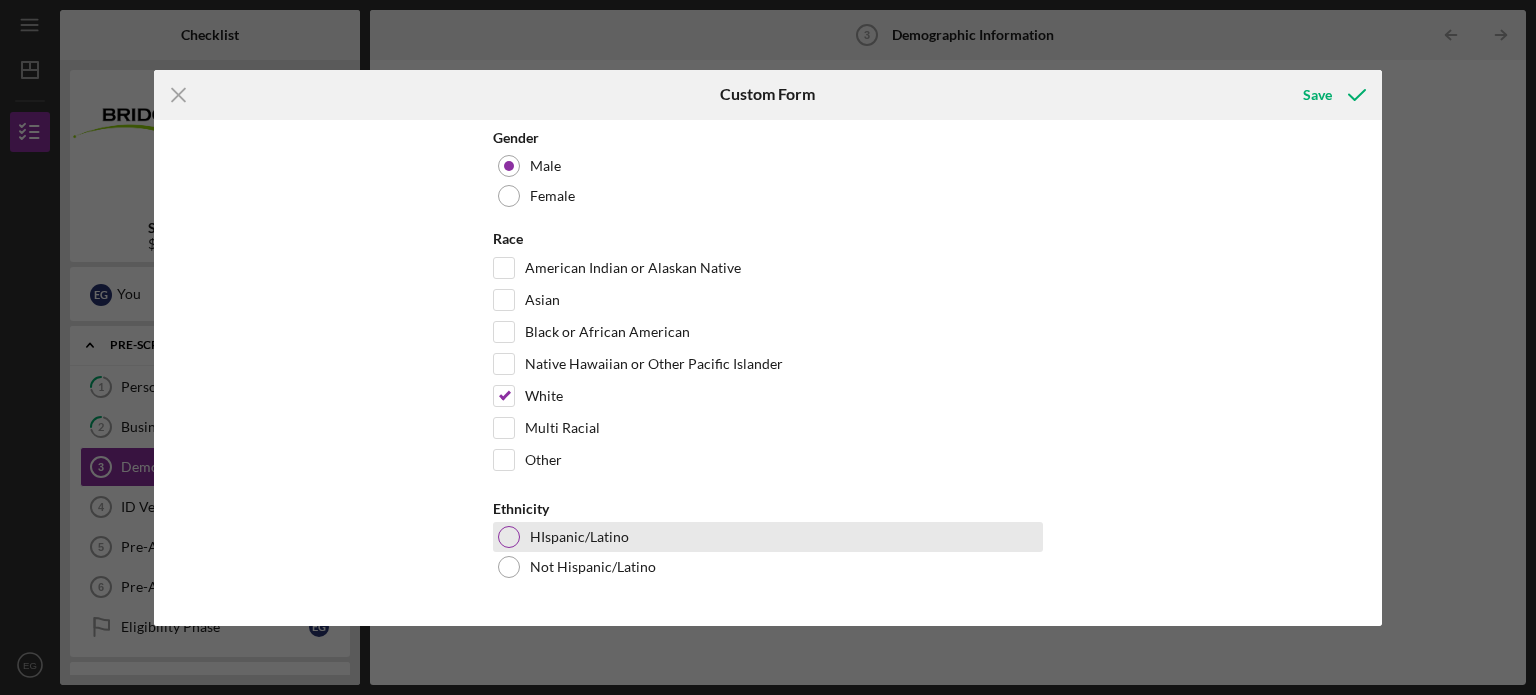 click at bounding box center [509, 537] 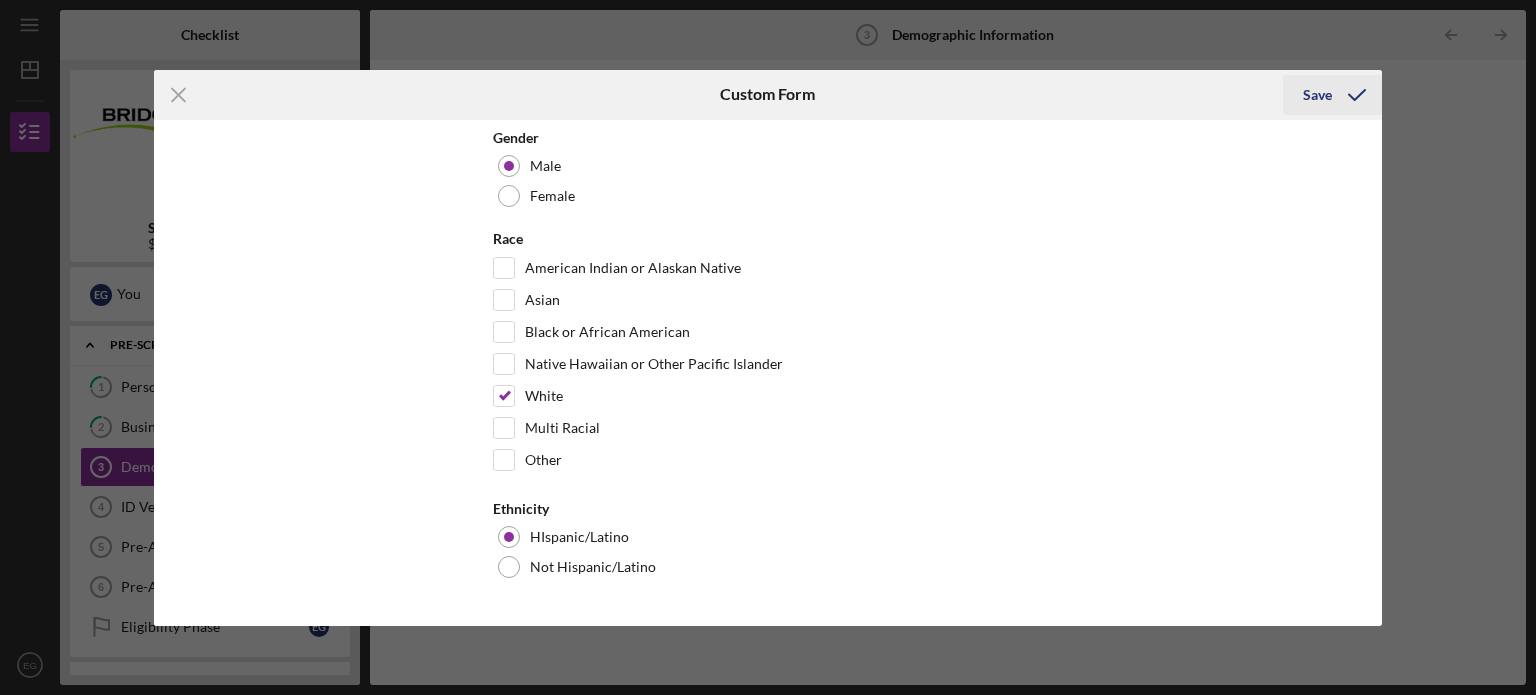 click on "Save" at bounding box center (1317, 95) 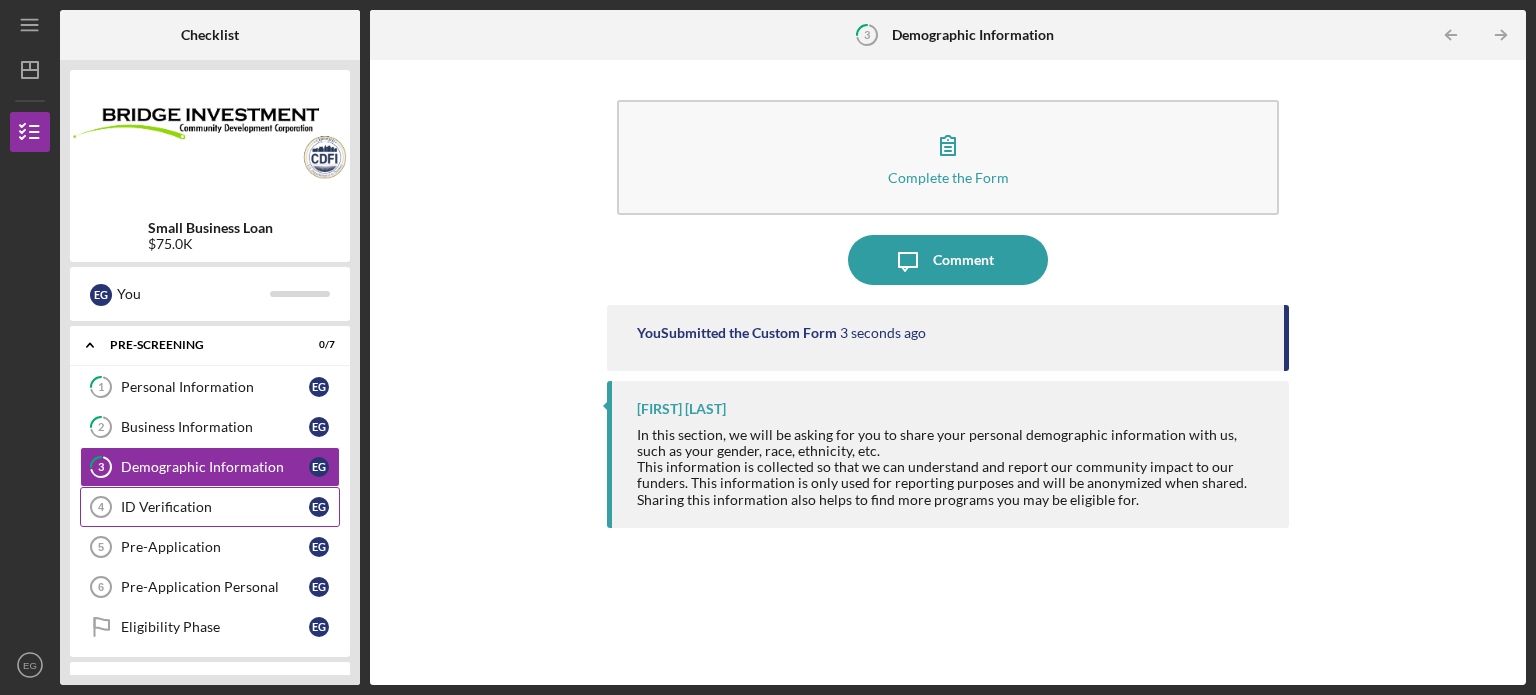 click on "ID Verification" at bounding box center [215, 507] 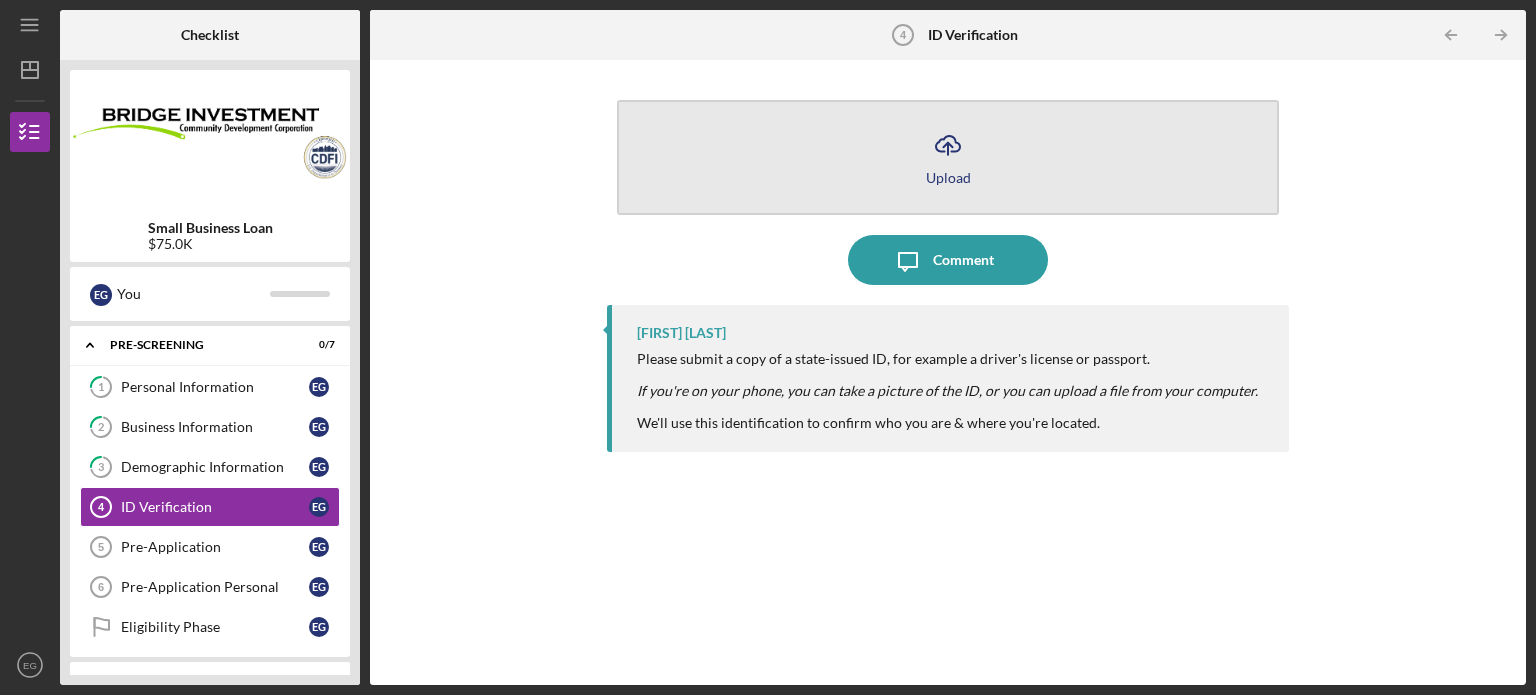 click on "Icon/Upload Upload" at bounding box center (948, 157) 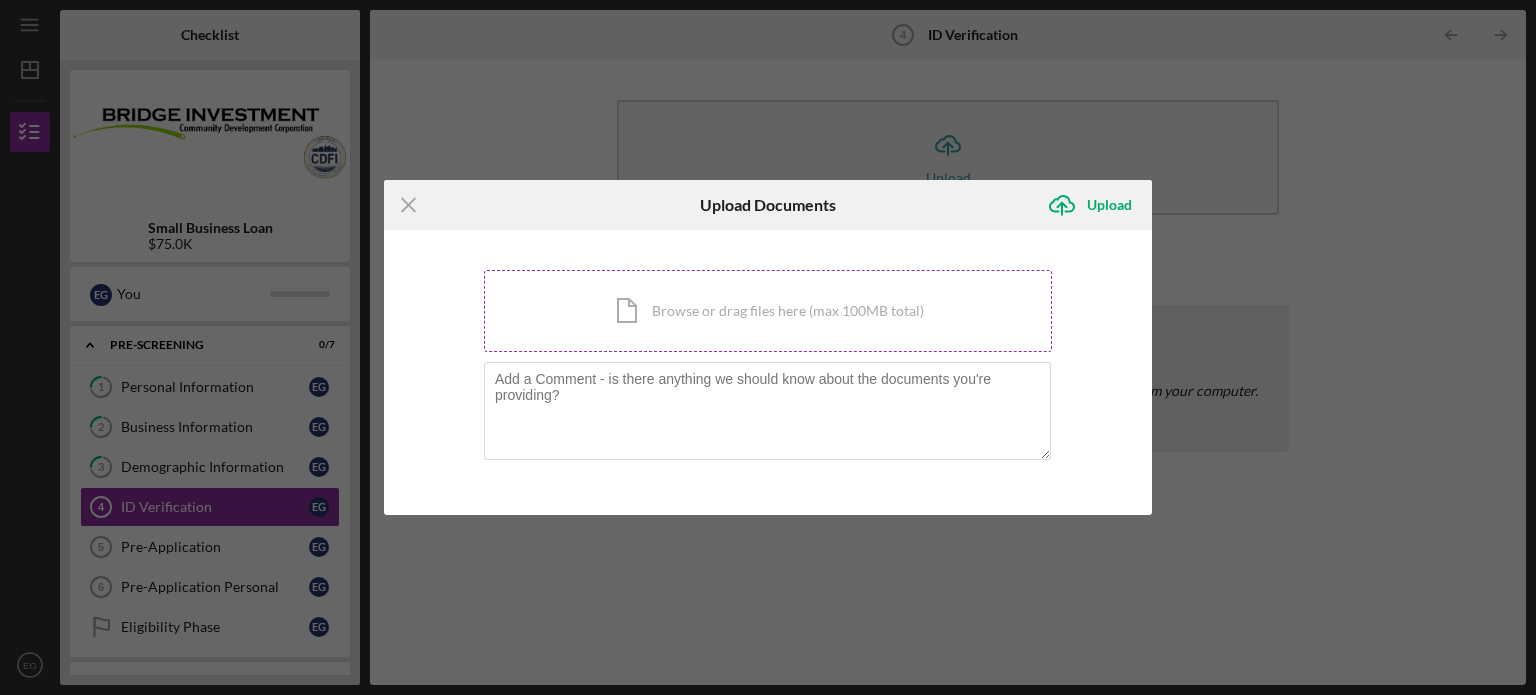click on "Icon/Document Browse or drag files here (max 100MB total) Tap to choose files or take a photo" at bounding box center (768, 311) 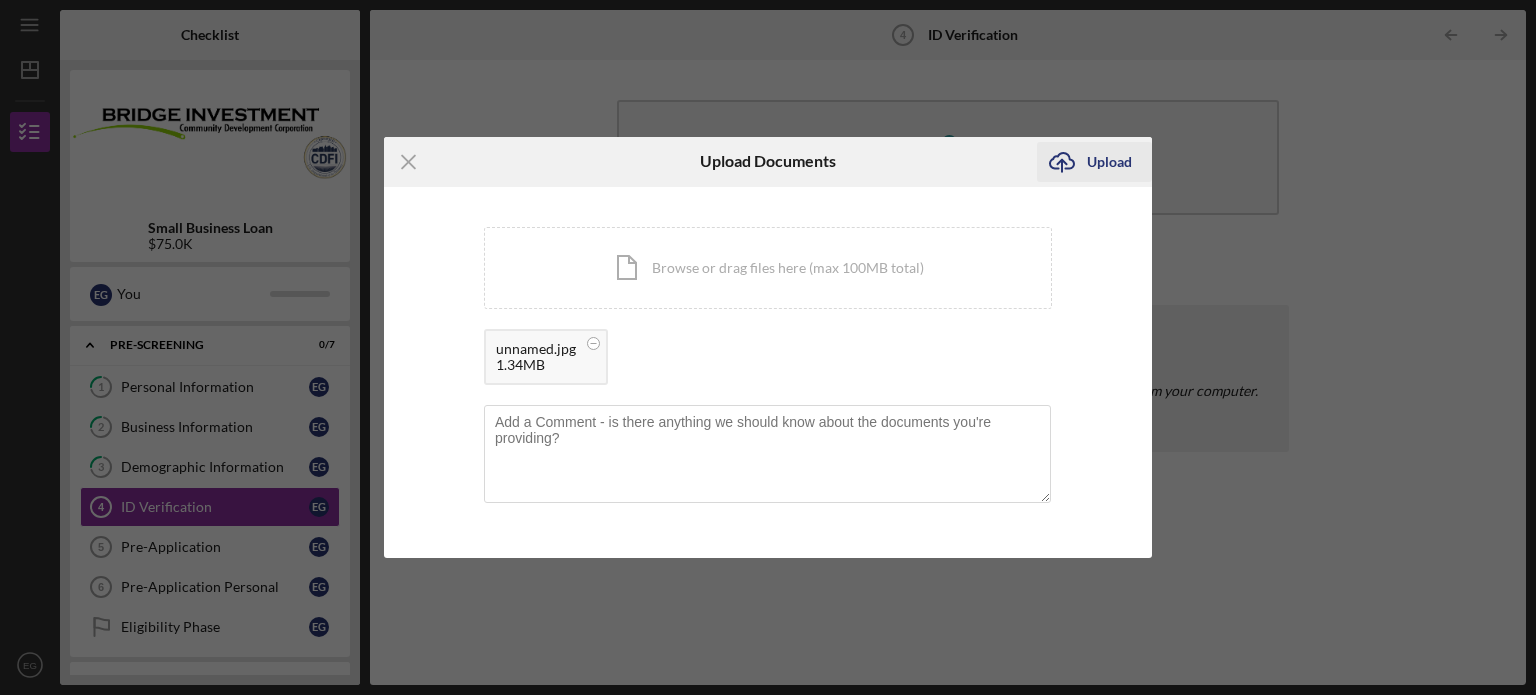 click on "Upload" at bounding box center [1109, 162] 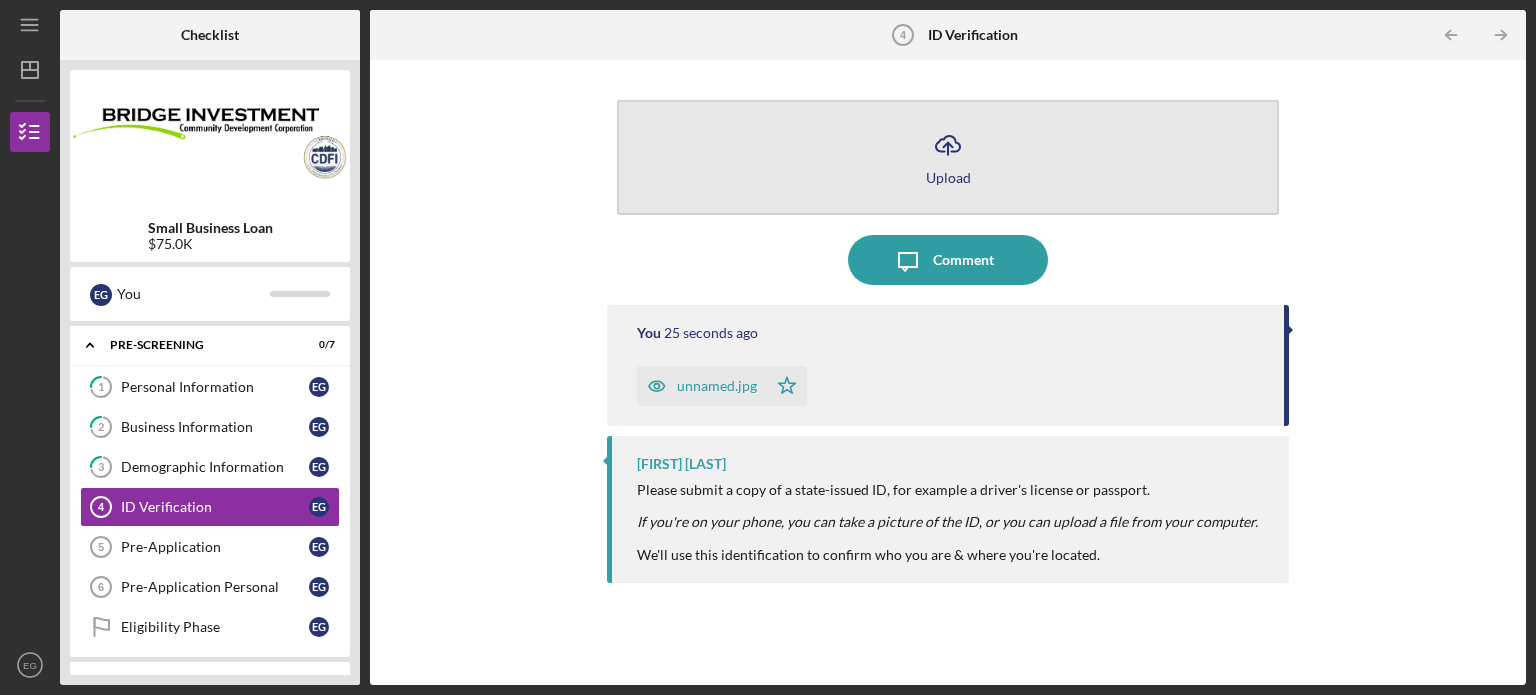 click on "Upload" at bounding box center [948, 177] 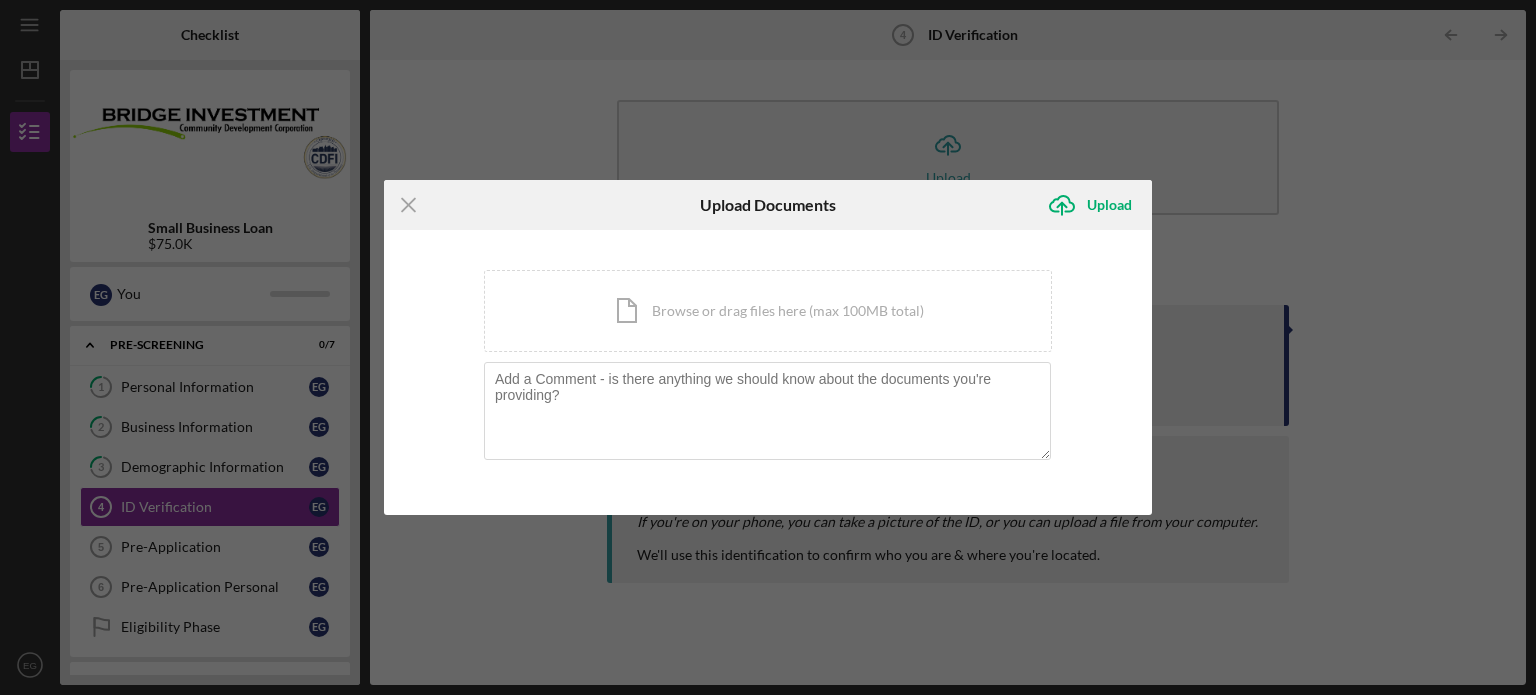 click on "Icon/Menu Close Upload Documents Icon/Upload Upload You're uploading documents related to  ID Verification . Icon/Document Browse or drag files here (max 100MB total) Tap to choose files or take a photo Cancel Icon/Upload Upload" at bounding box center [768, 347] 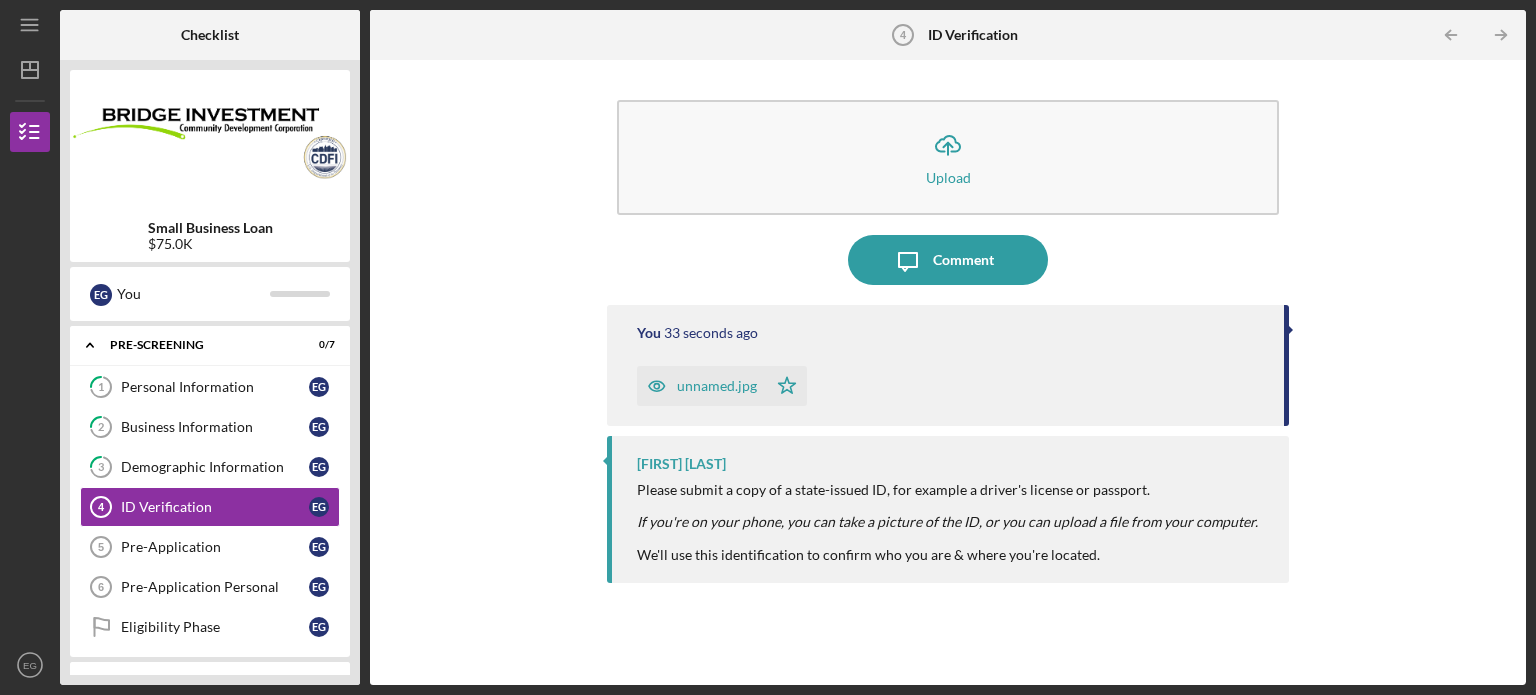 click on "Icon/Star" 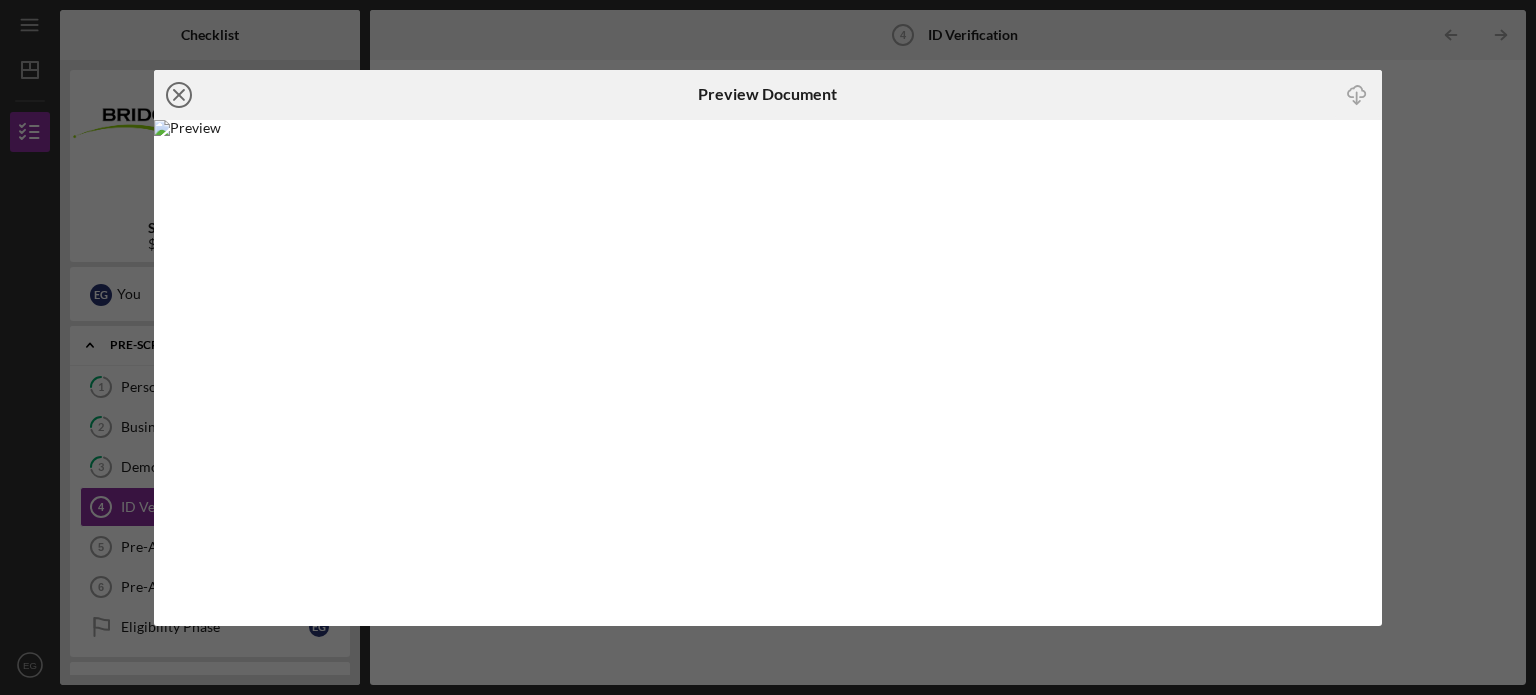 click on "Icon/Close" 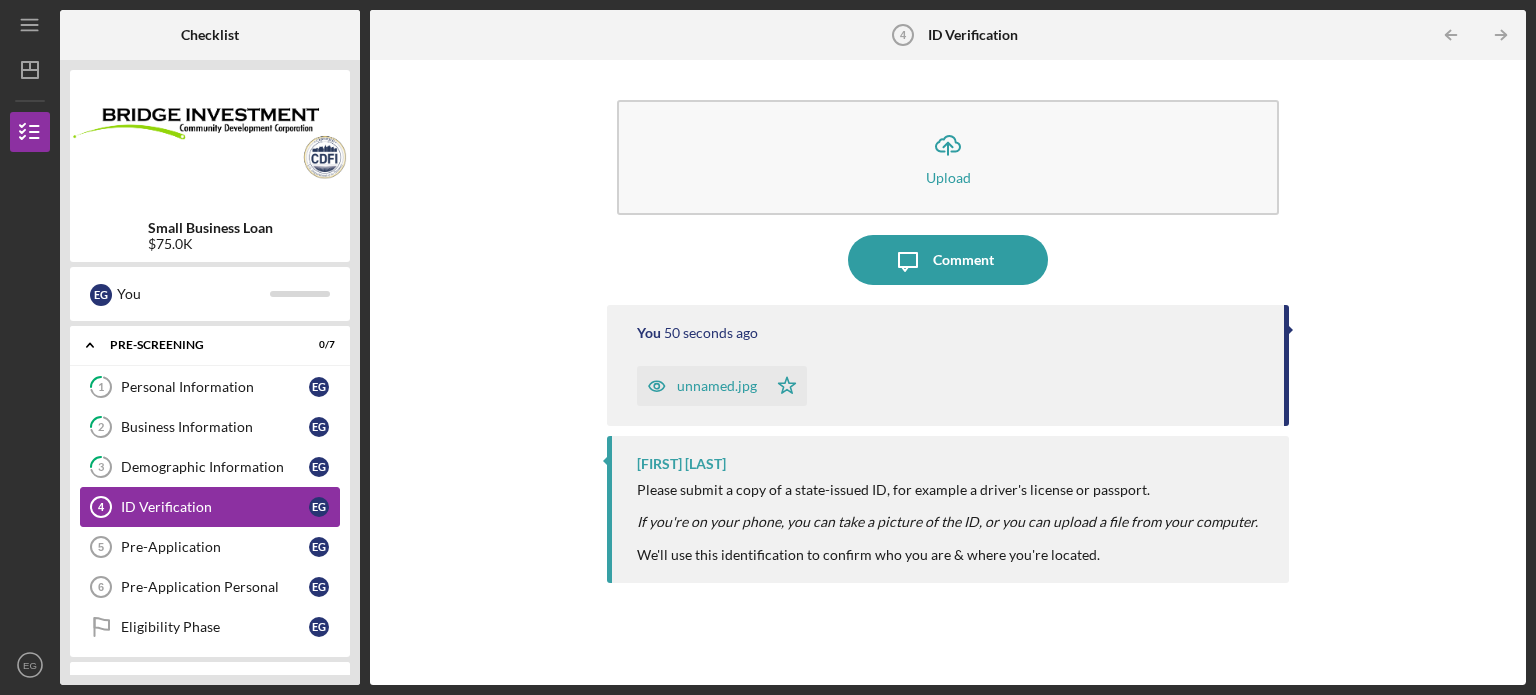 click on "ID Verification" at bounding box center [215, 507] 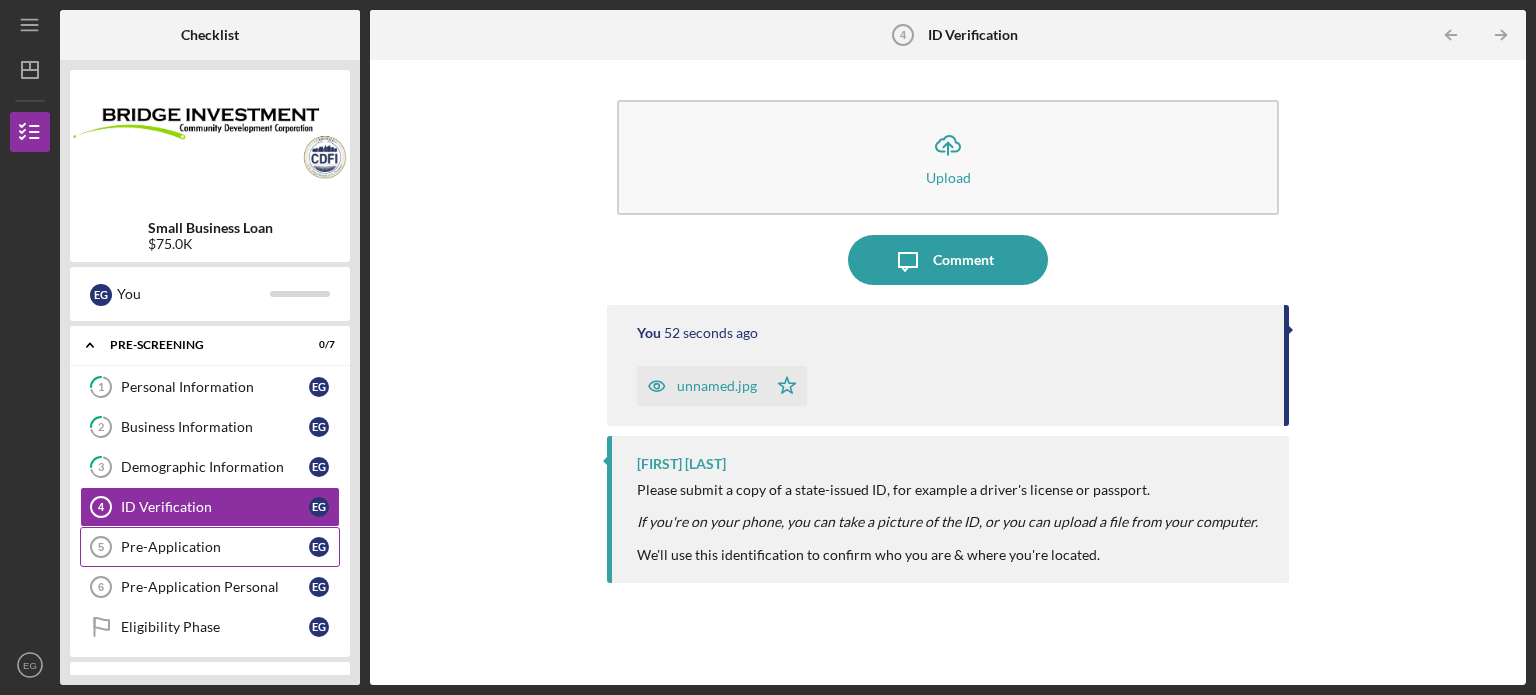 click on "Pre-Application" at bounding box center (215, 547) 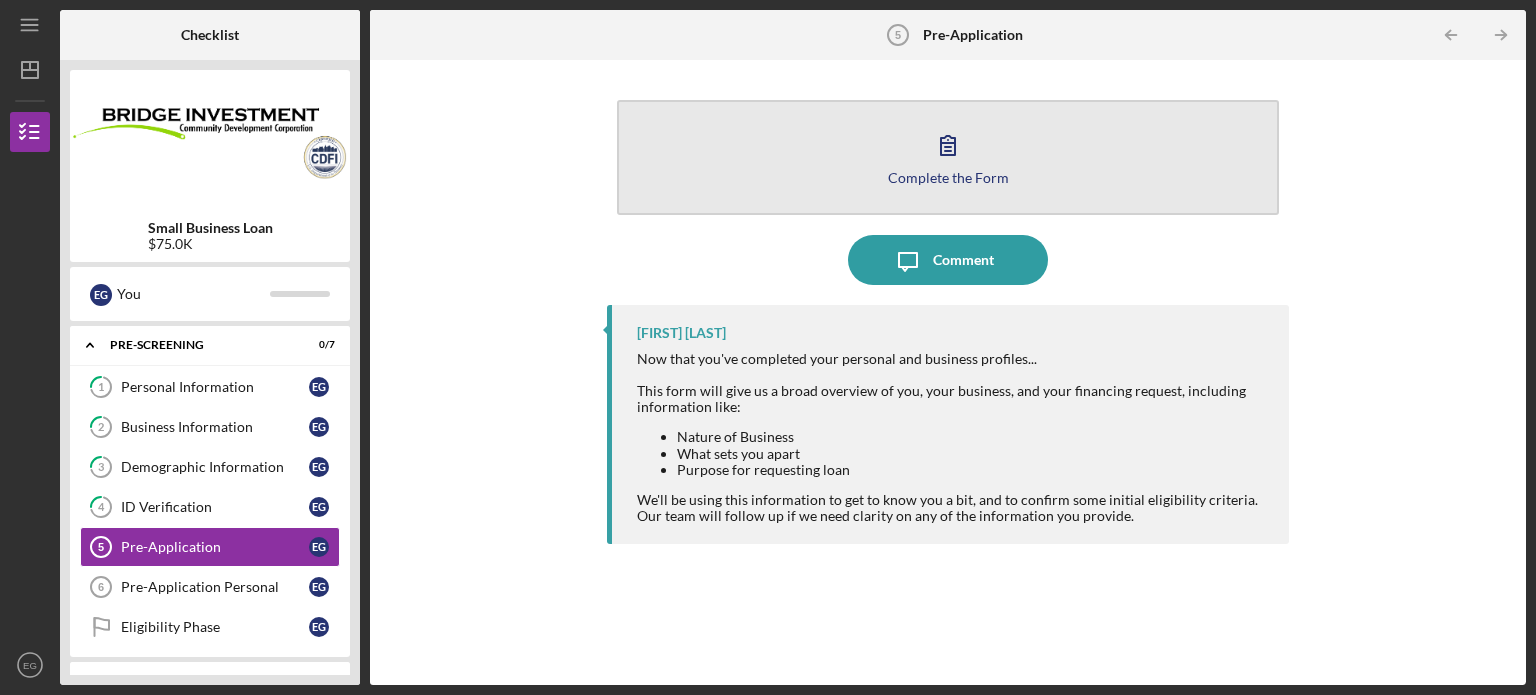click 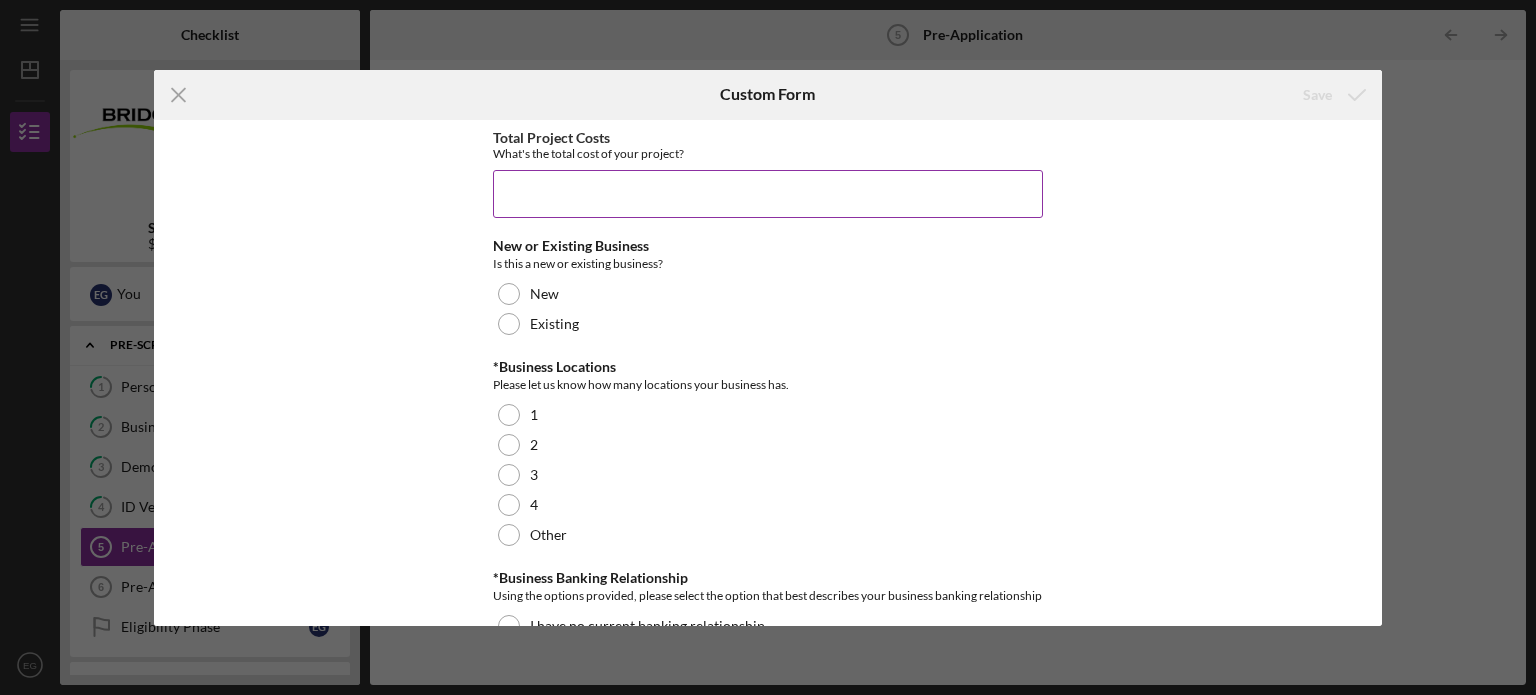 click on "Total Project Costs" at bounding box center [768, 194] 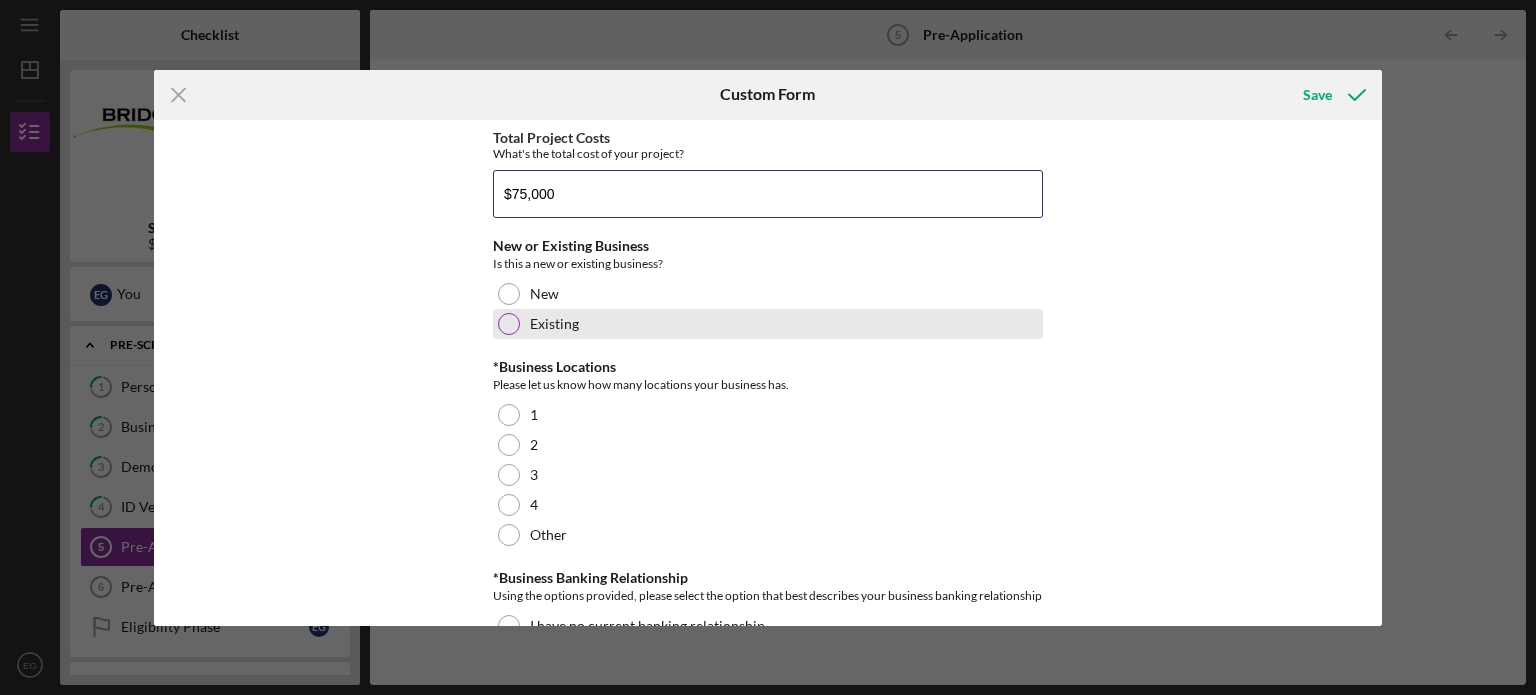 type on "$75,000" 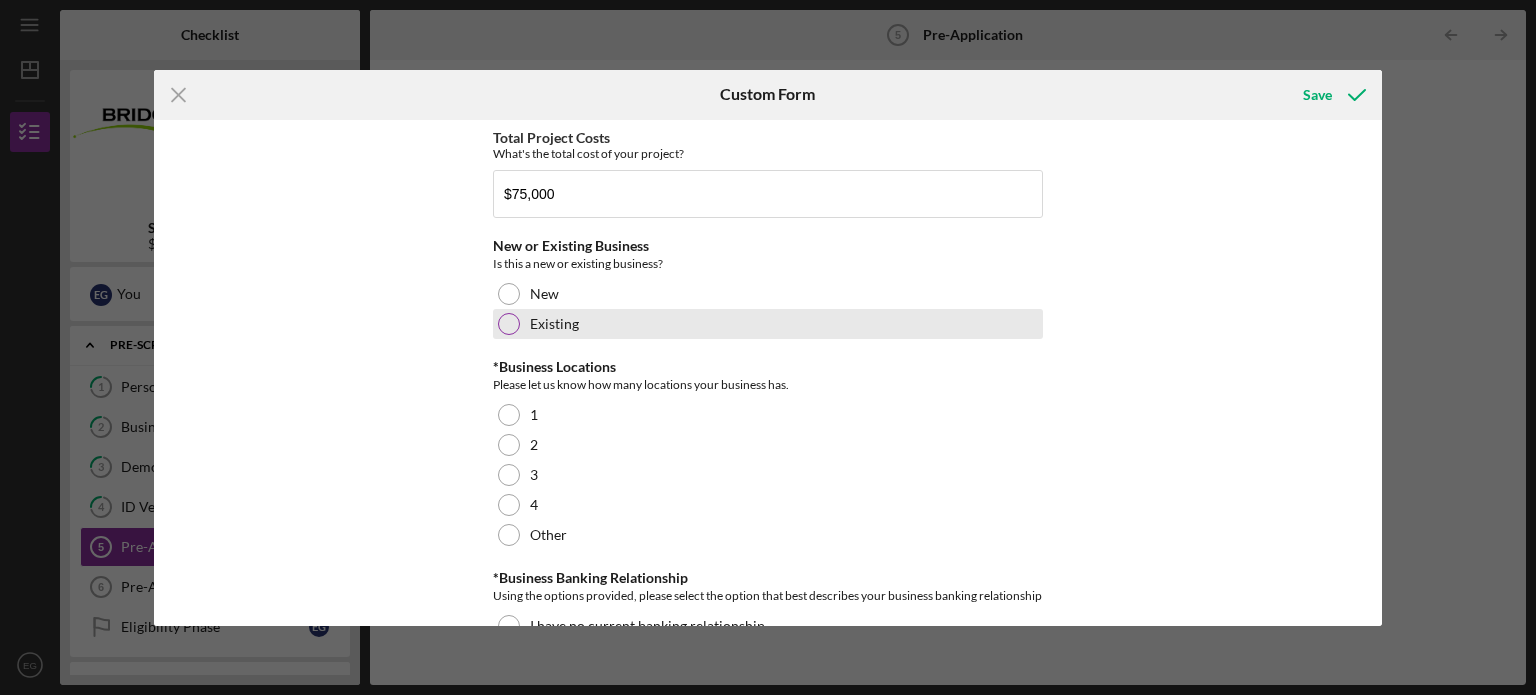 click at bounding box center [509, 324] 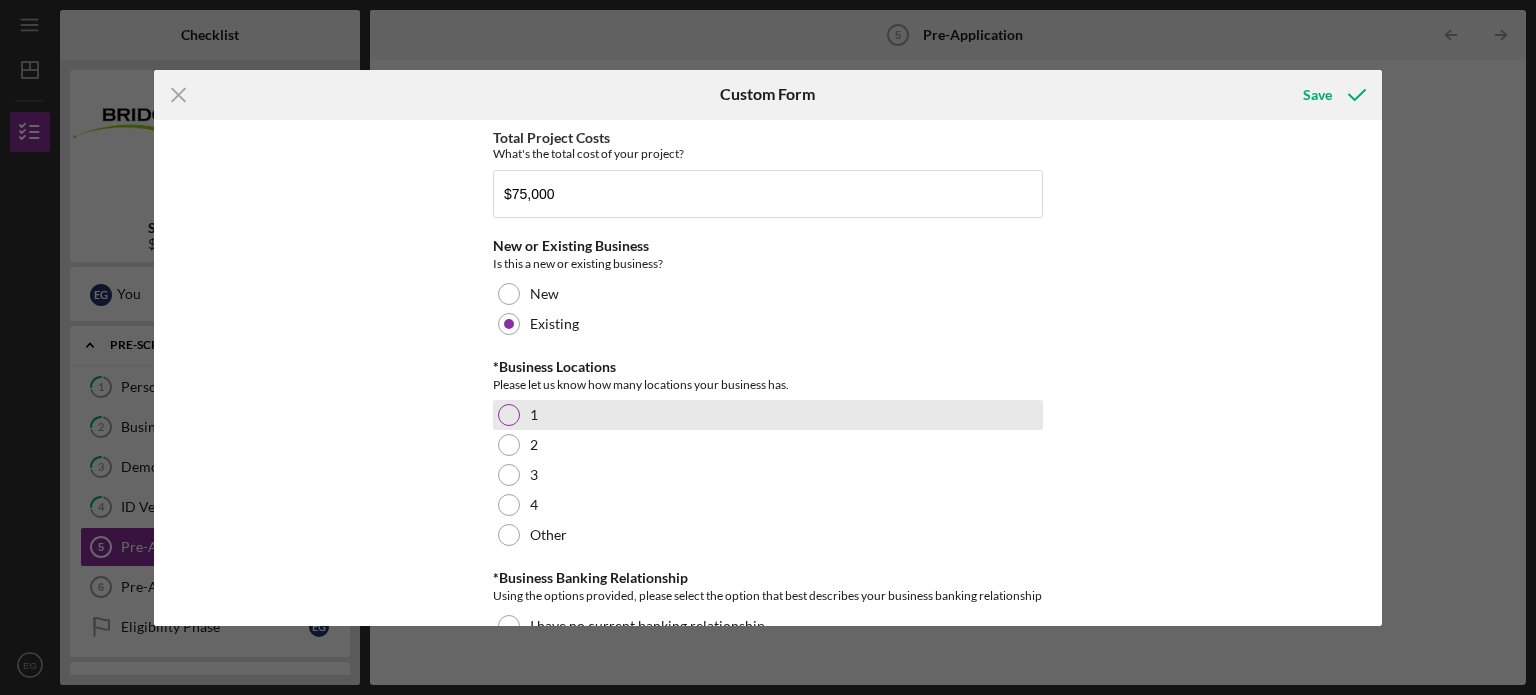 click at bounding box center [509, 415] 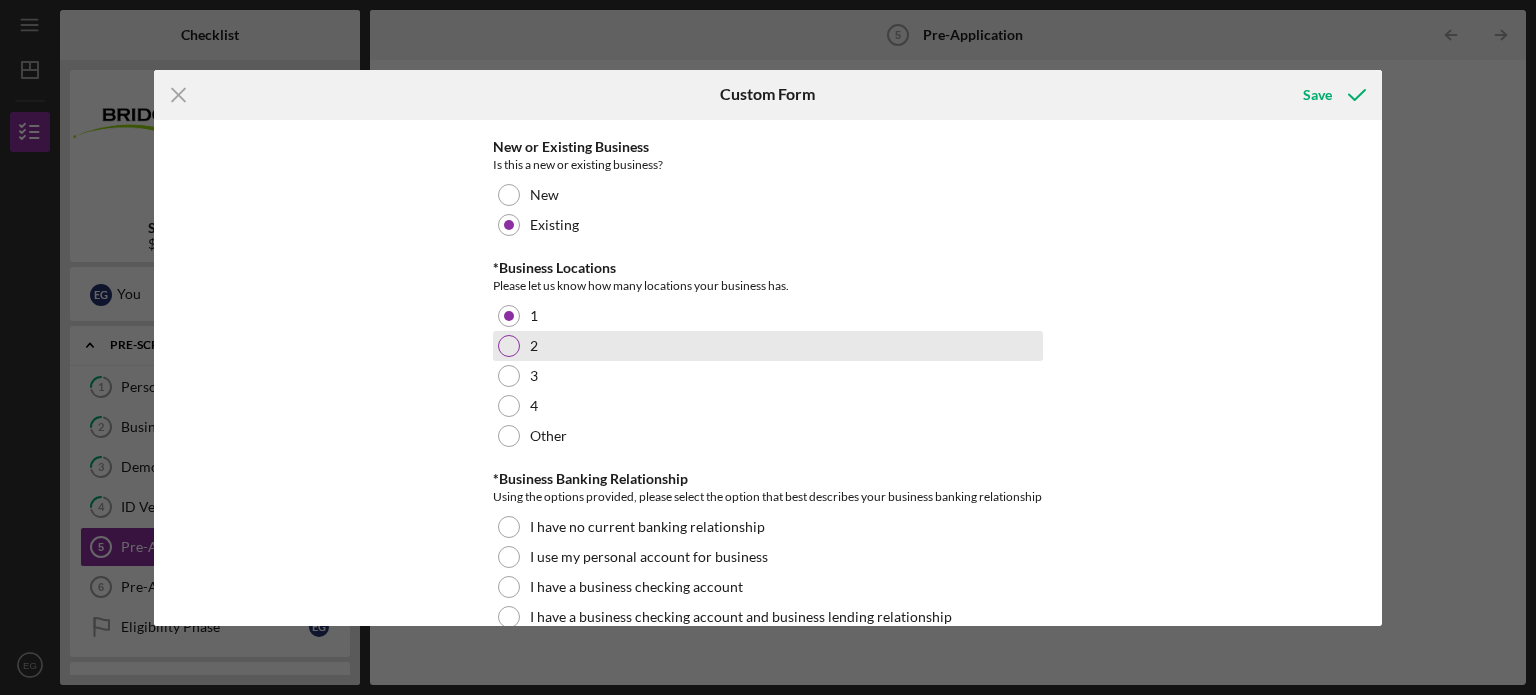 scroll, scrollTop: 300, scrollLeft: 0, axis: vertical 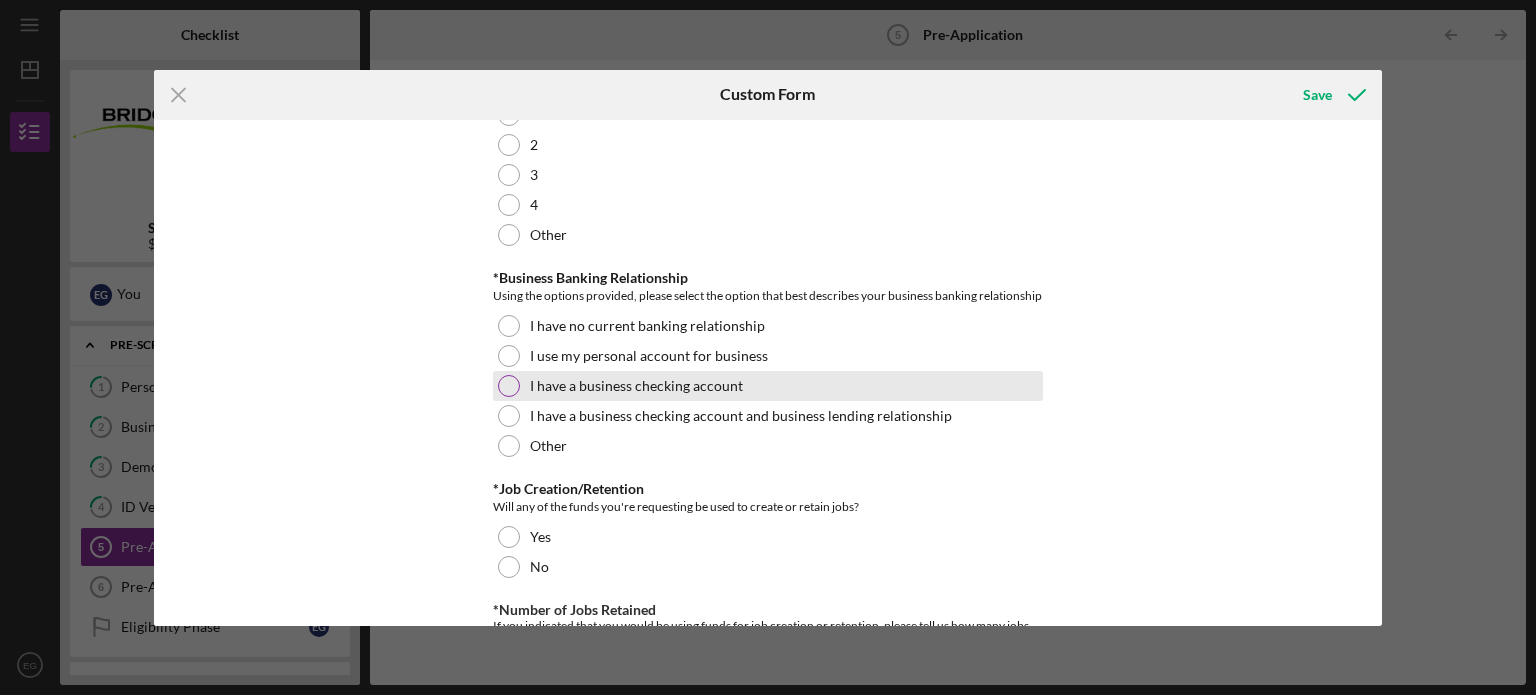 click at bounding box center (509, 386) 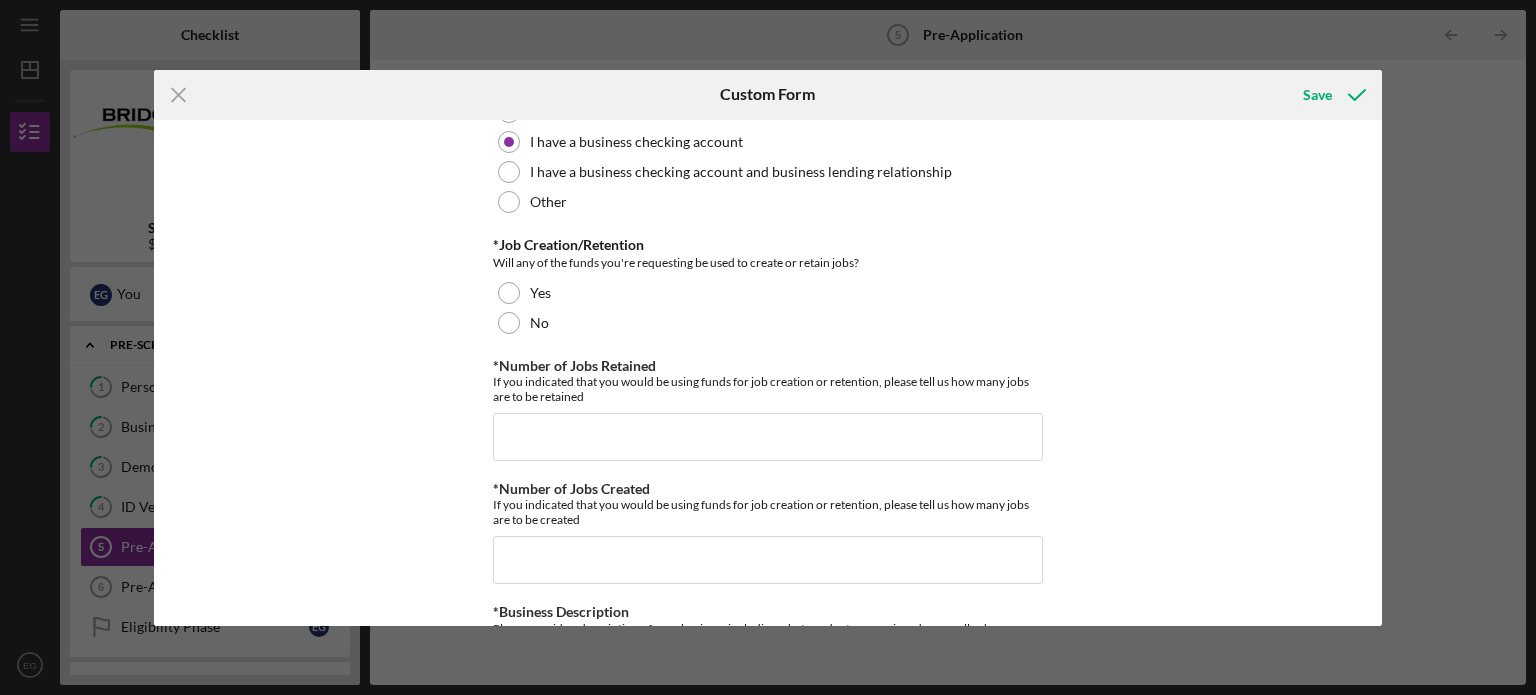 scroll, scrollTop: 600, scrollLeft: 0, axis: vertical 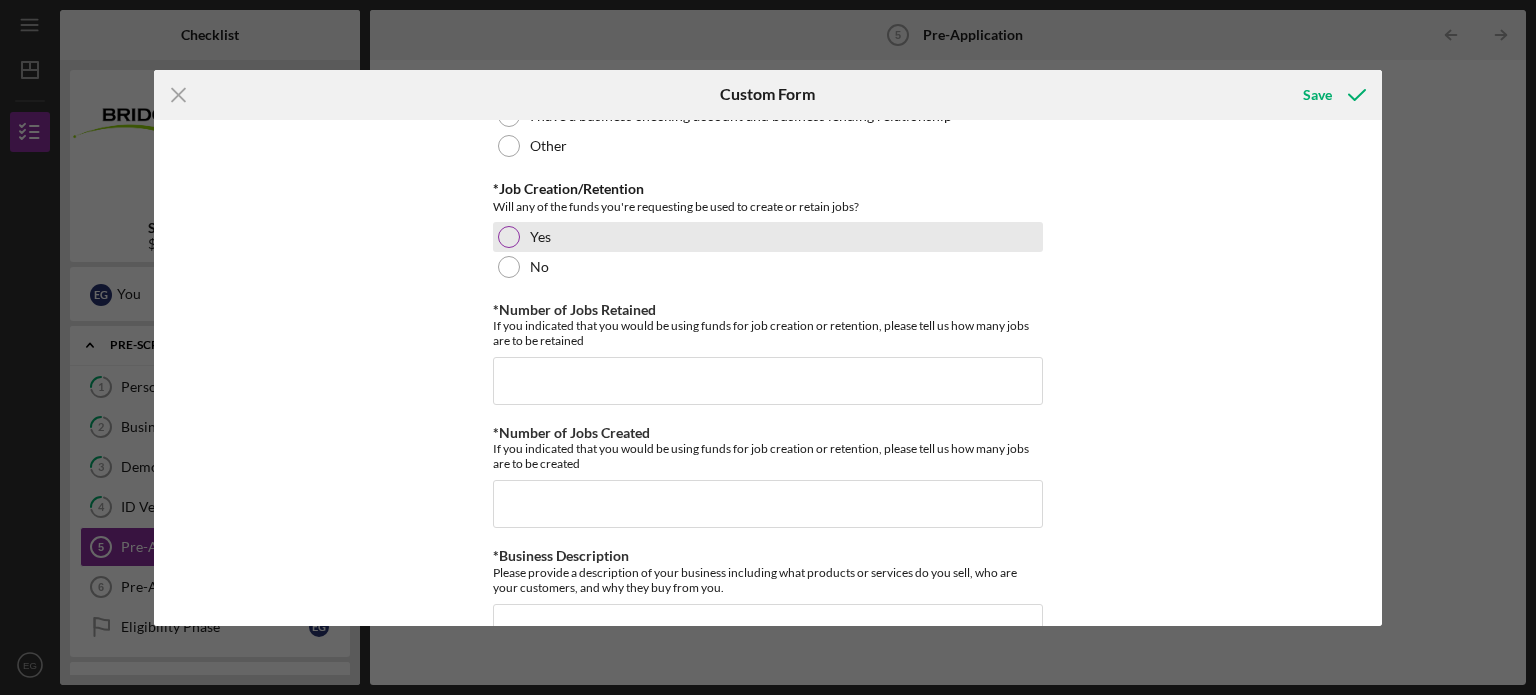 click at bounding box center (509, 237) 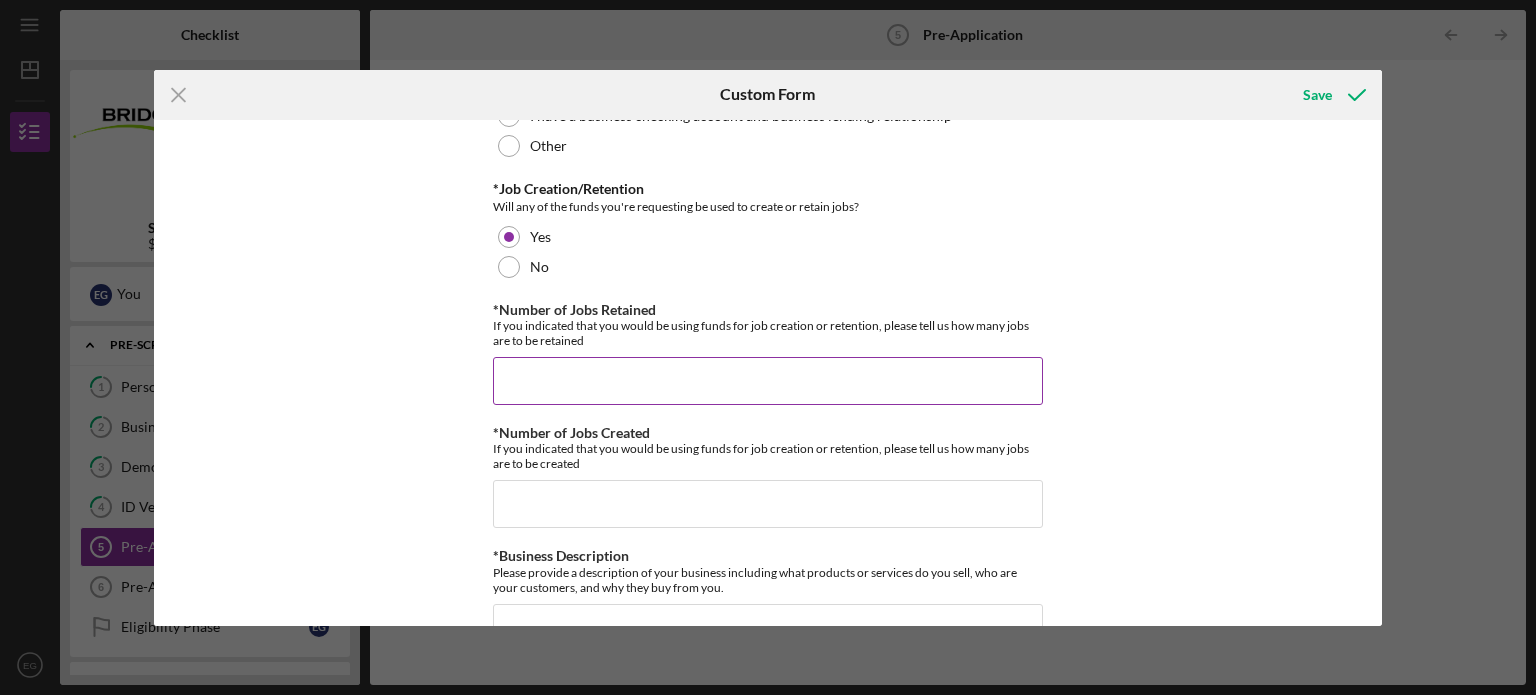 click on "*Number of Jobs Retained" at bounding box center [768, 381] 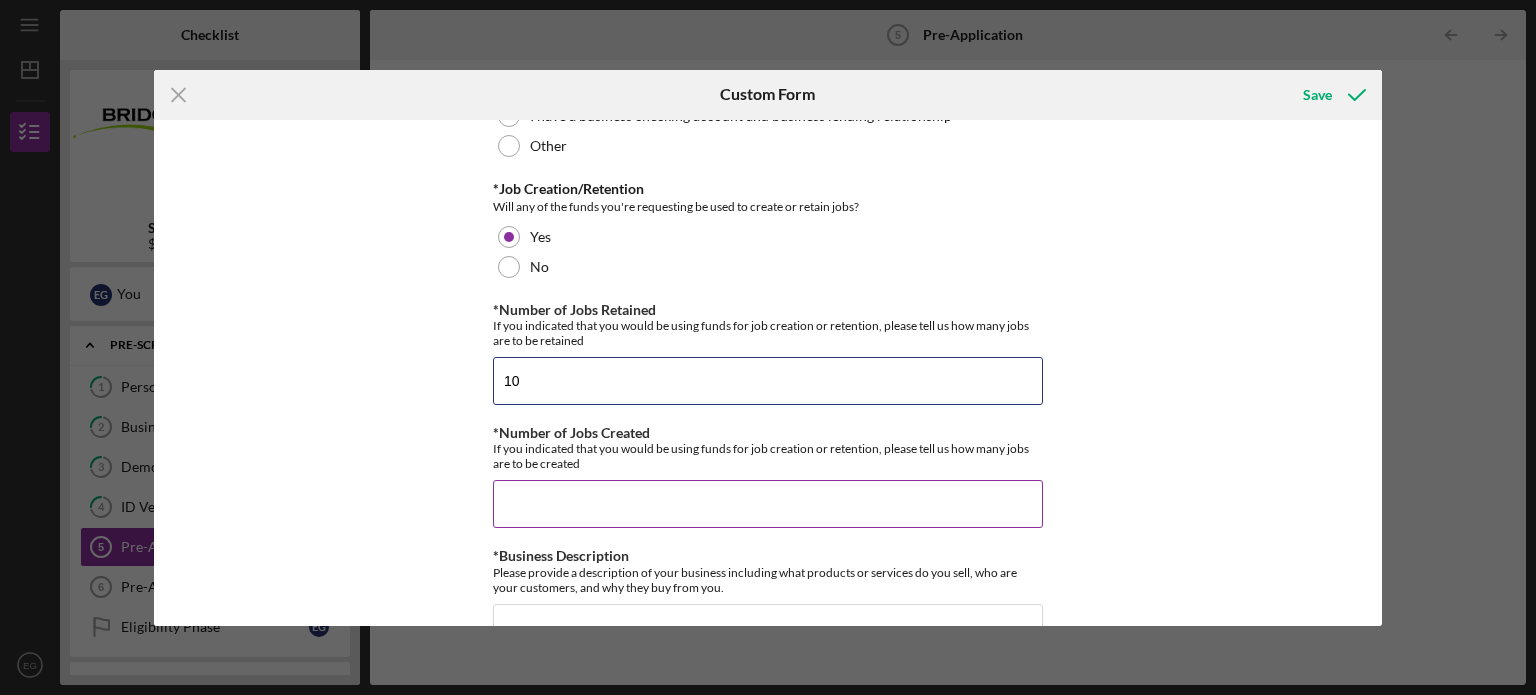 type on "10" 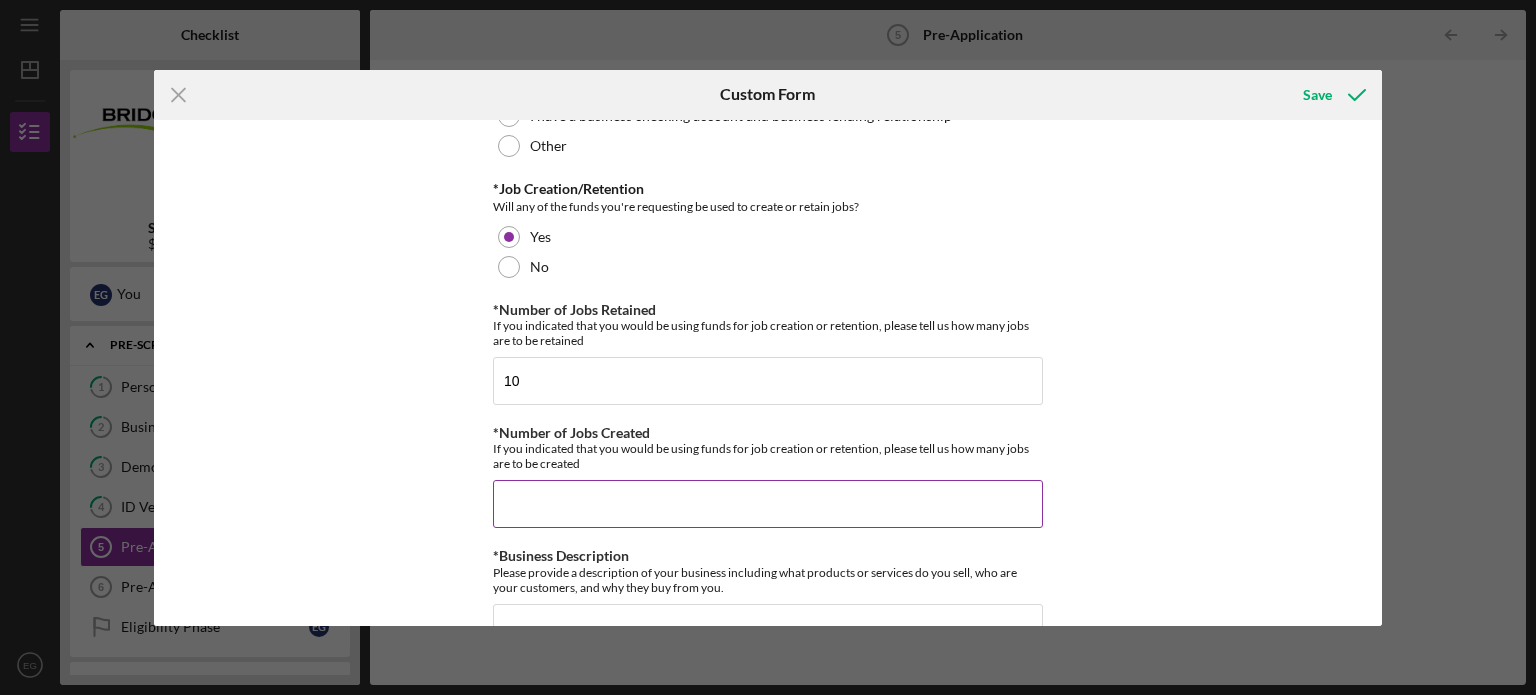 click on "*Number of Jobs Created" at bounding box center [768, 504] 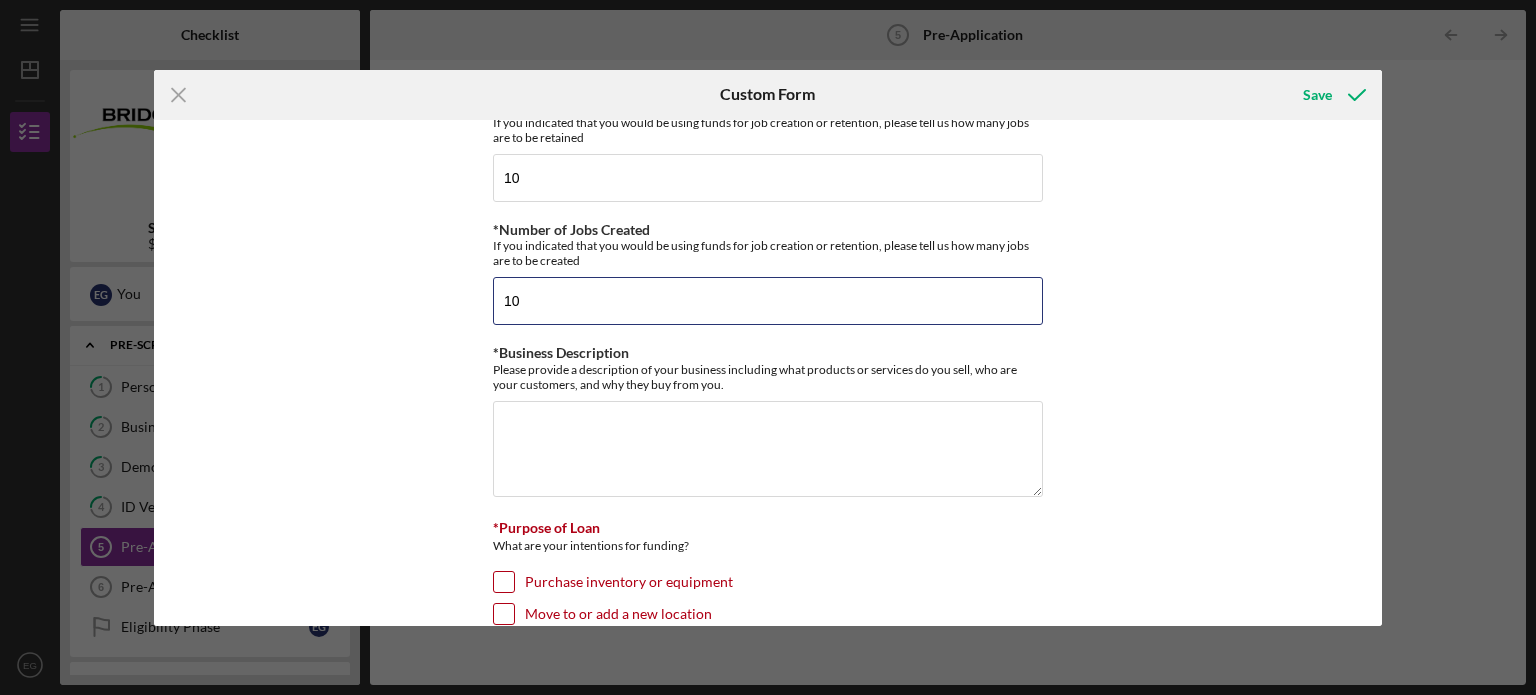 scroll, scrollTop: 800, scrollLeft: 0, axis: vertical 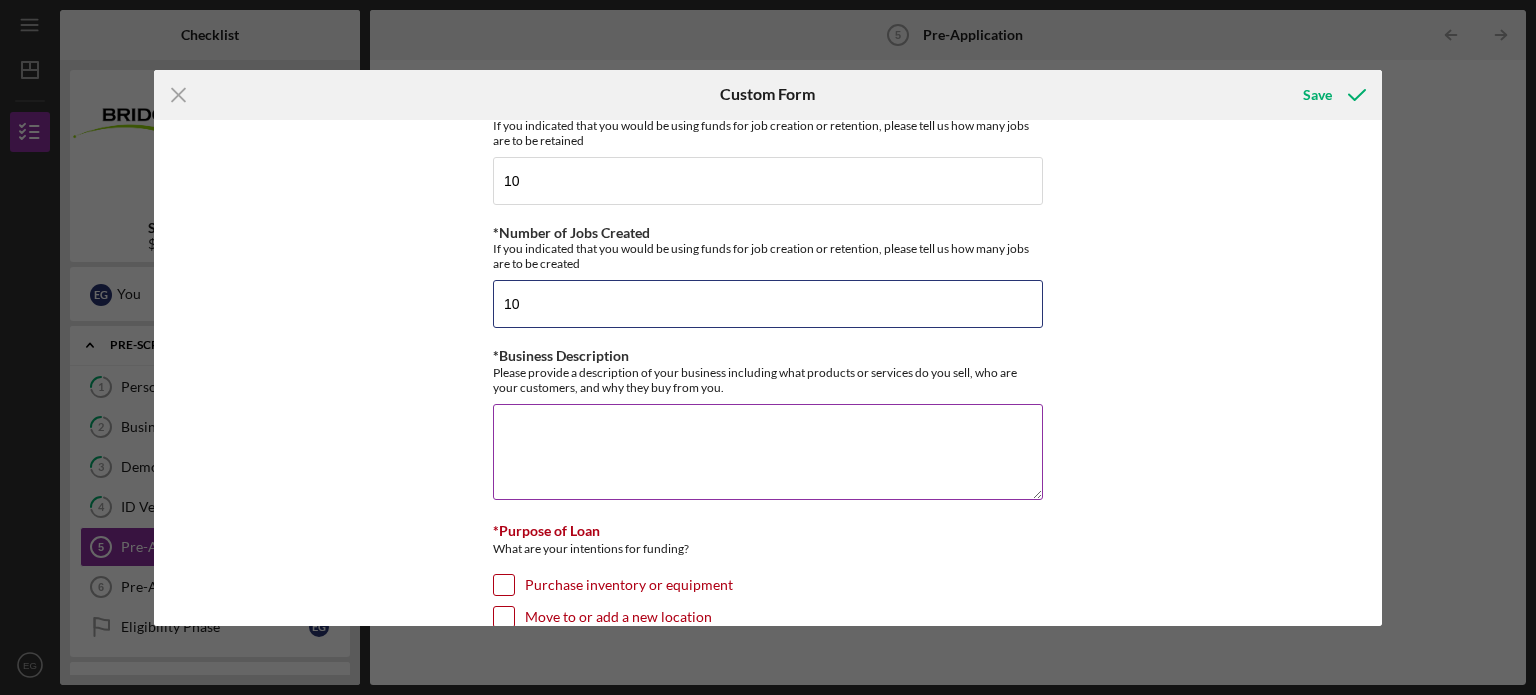 type on "10" 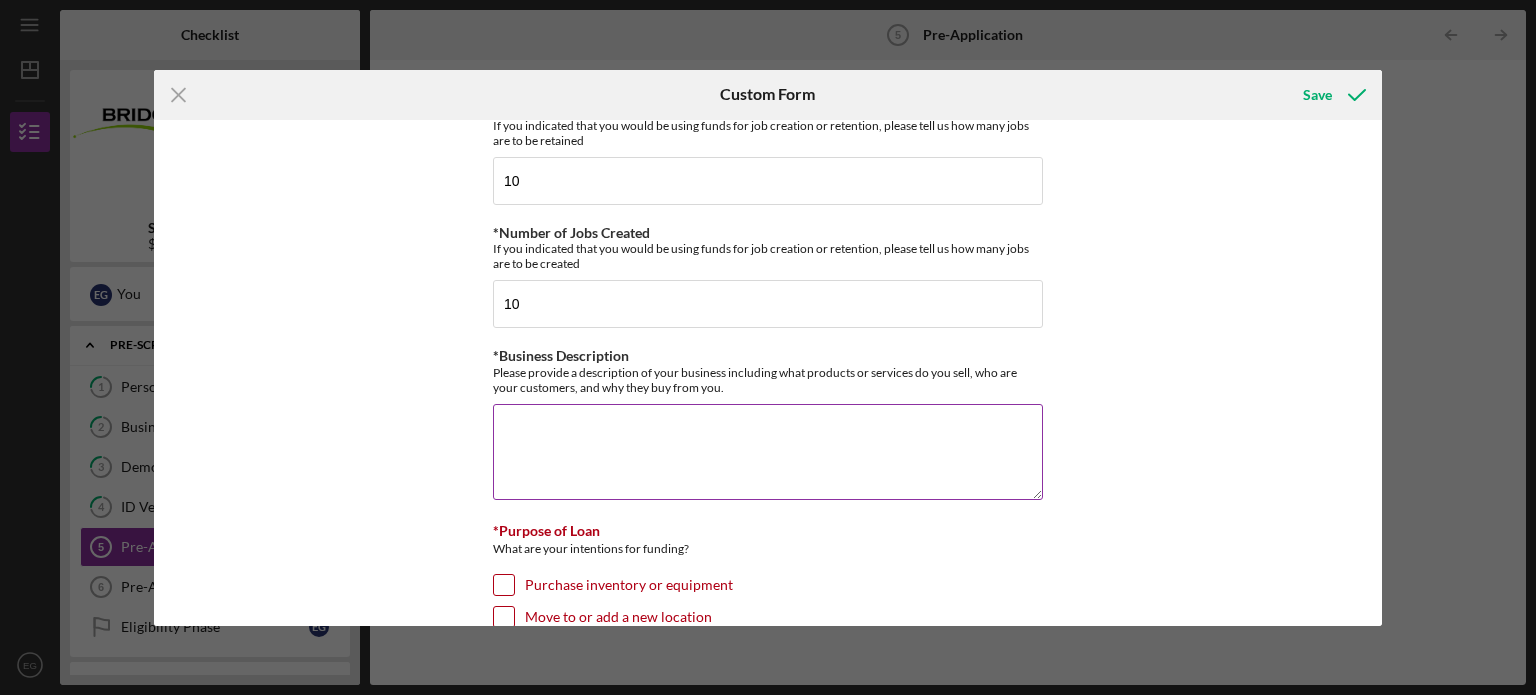click on "*Business Description" at bounding box center (768, 452) 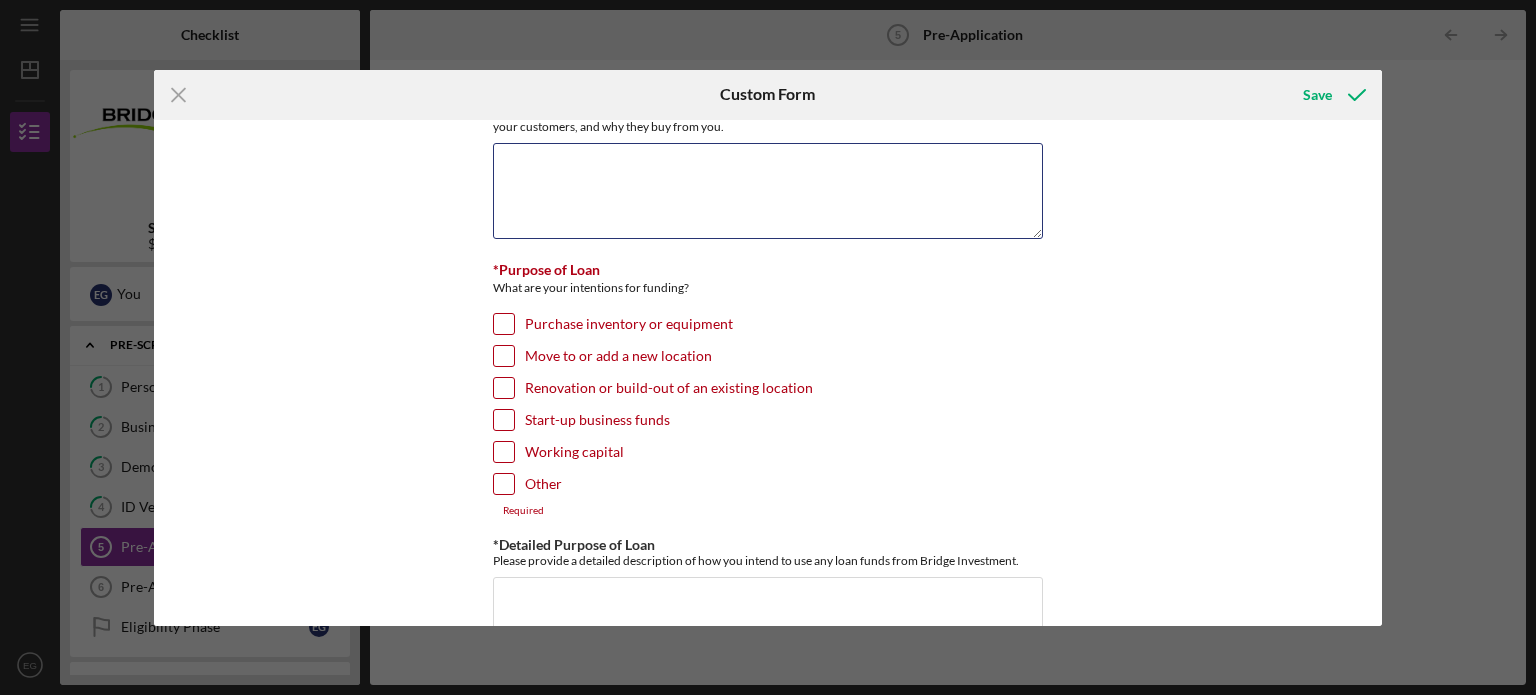 scroll, scrollTop: 1100, scrollLeft: 0, axis: vertical 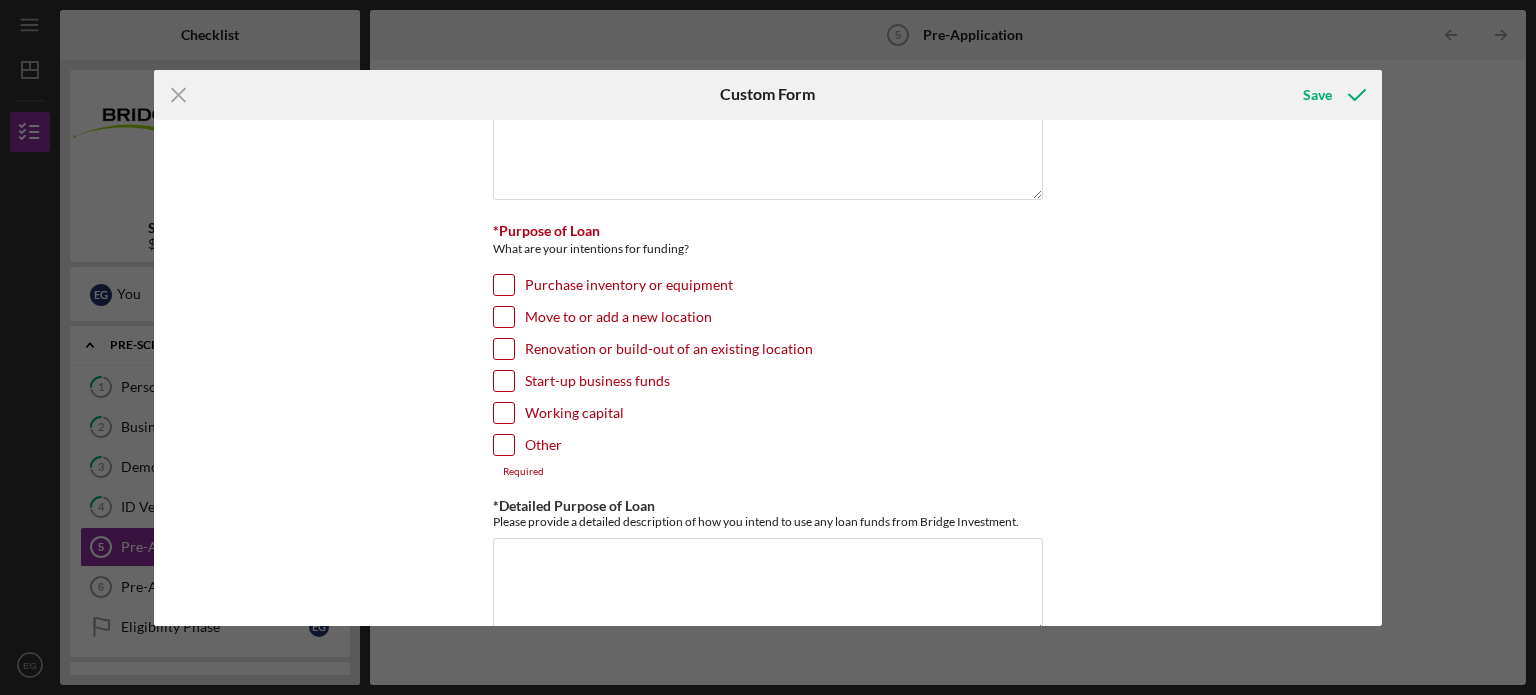 click on "Working capital" at bounding box center [504, 413] 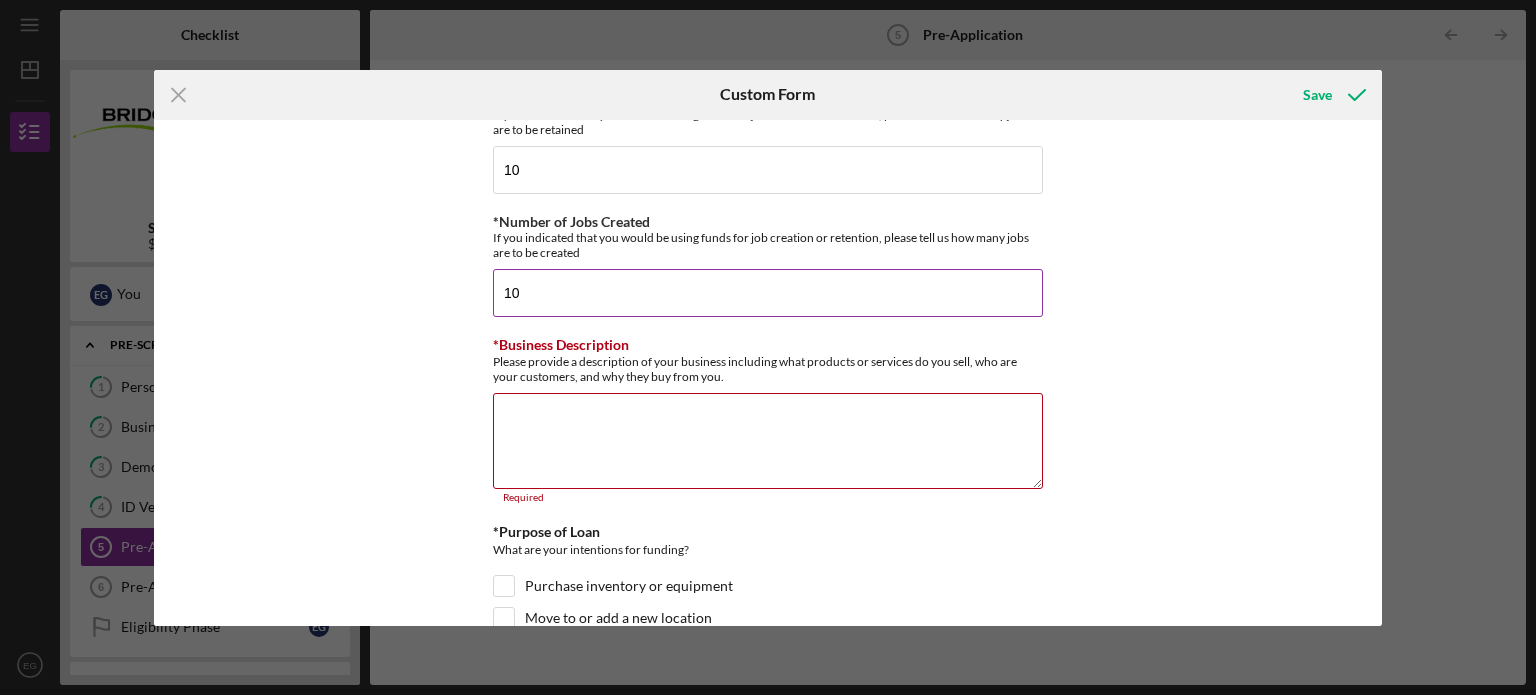 scroll, scrollTop: 800, scrollLeft: 0, axis: vertical 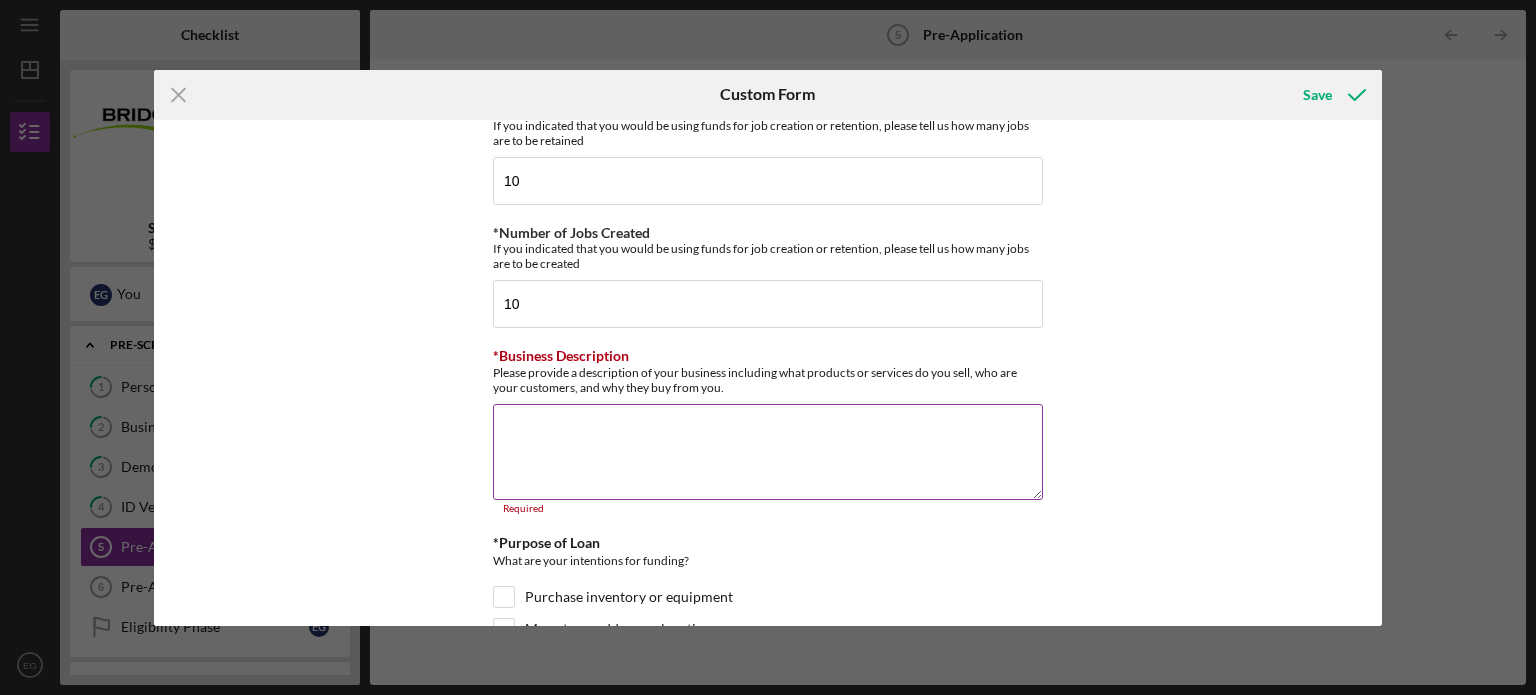 click on "*Business Description" at bounding box center [768, 452] 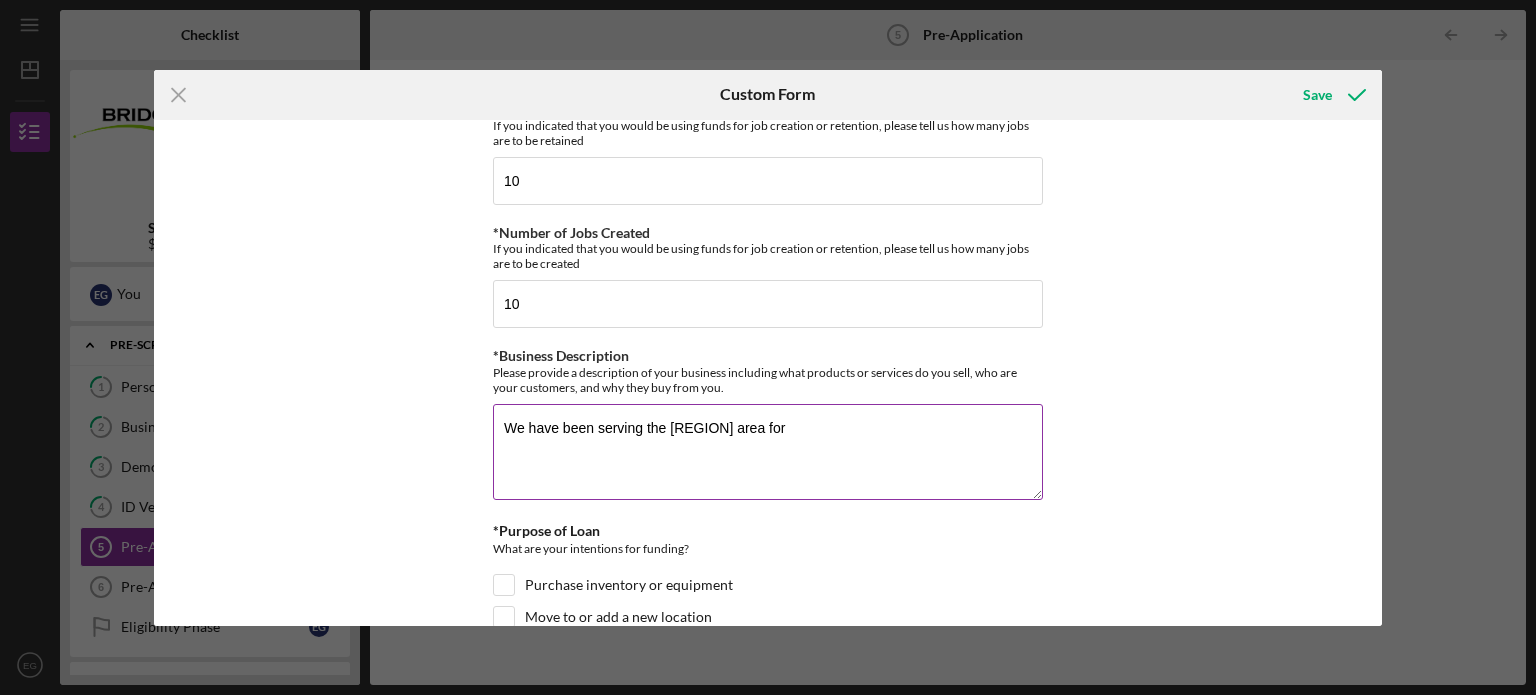 click on "We have been serving the [REGION] area for" at bounding box center [768, 452] 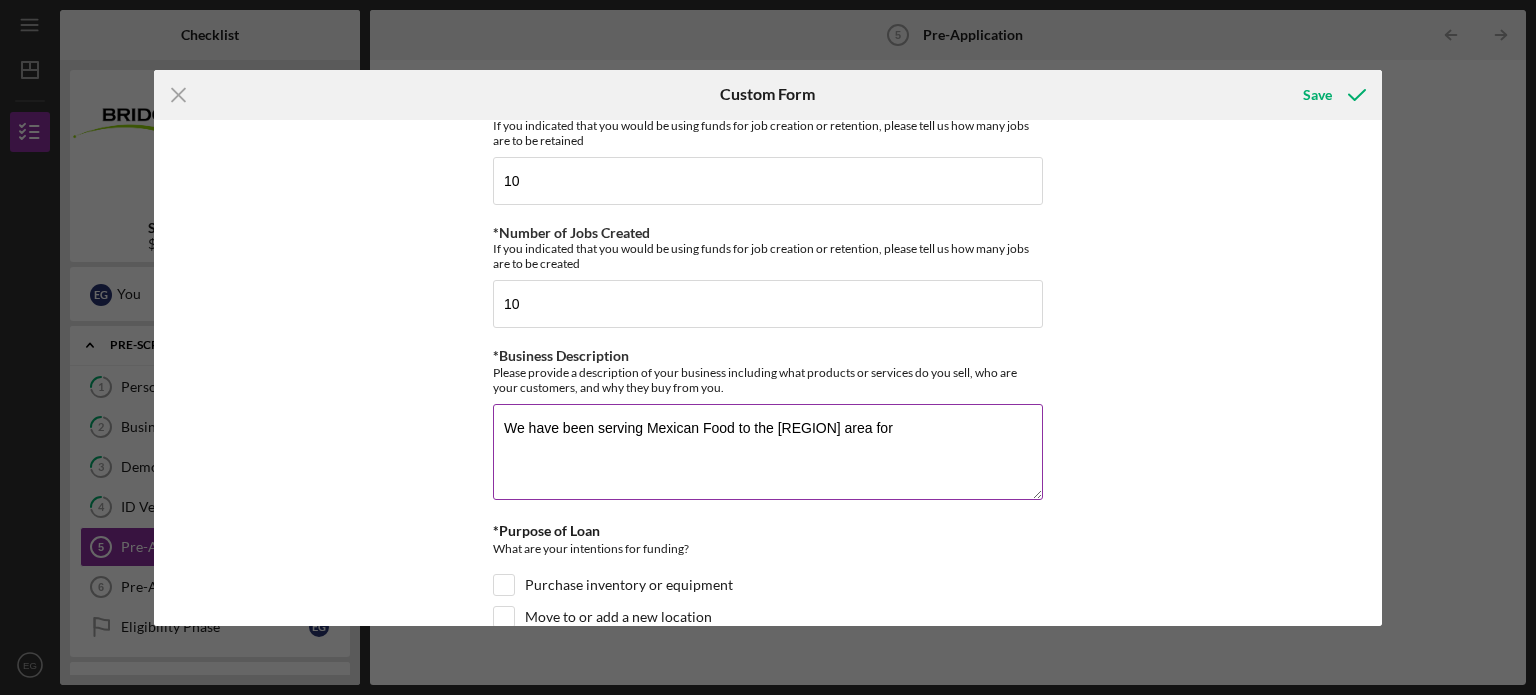 click on "We have been serving Mexican Food to the [REGION] area for" at bounding box center (768, 452) 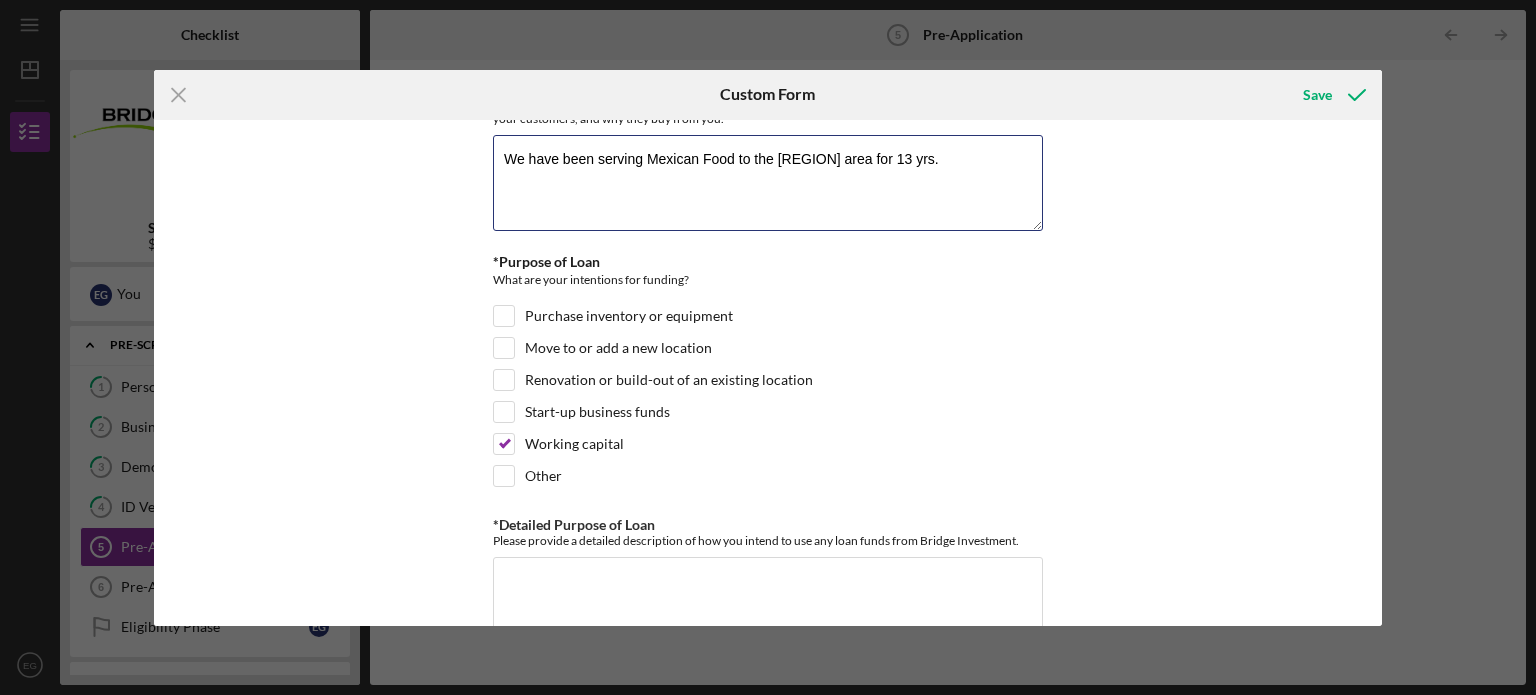 scroll, scrollTop: 1145, scrollLeft: 0, axis: vertical 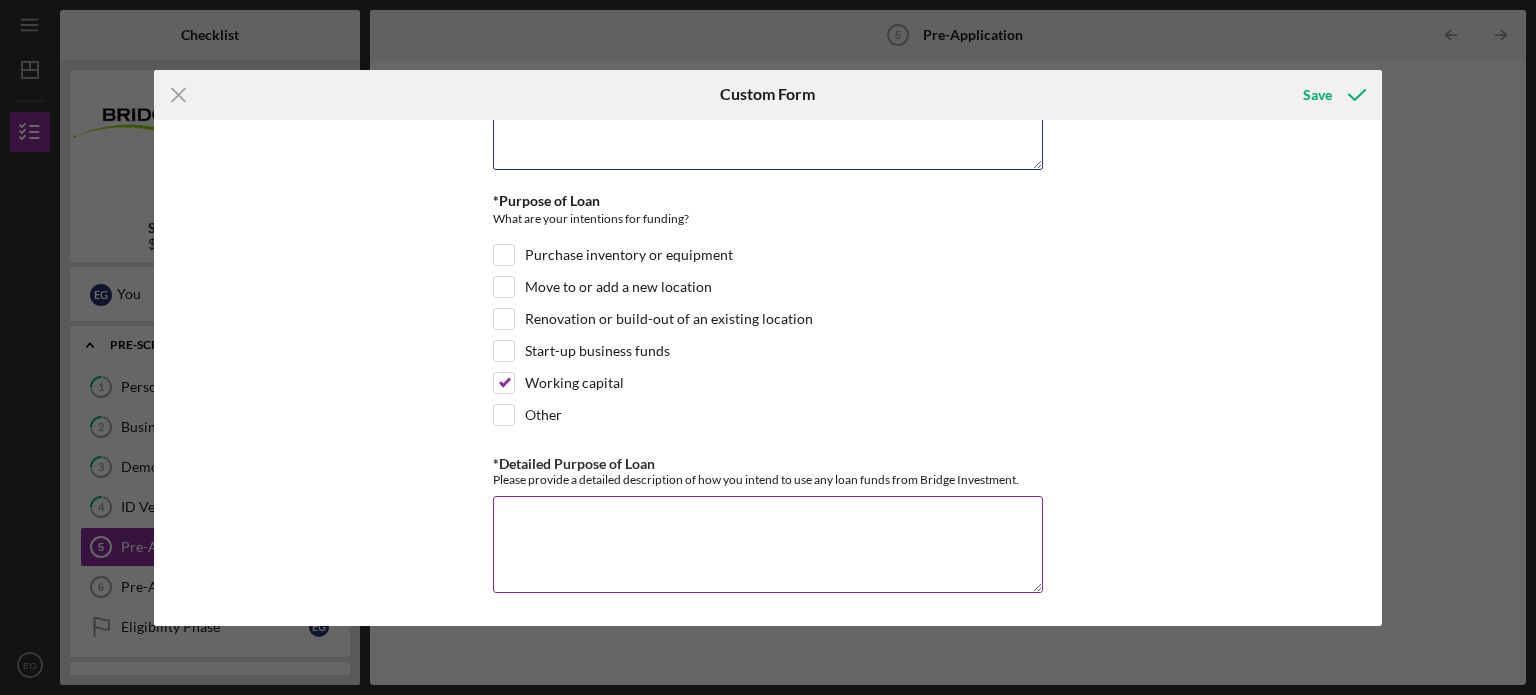 type on "We have been serving Mexican Food to the [REGION] area for 13 yrs." 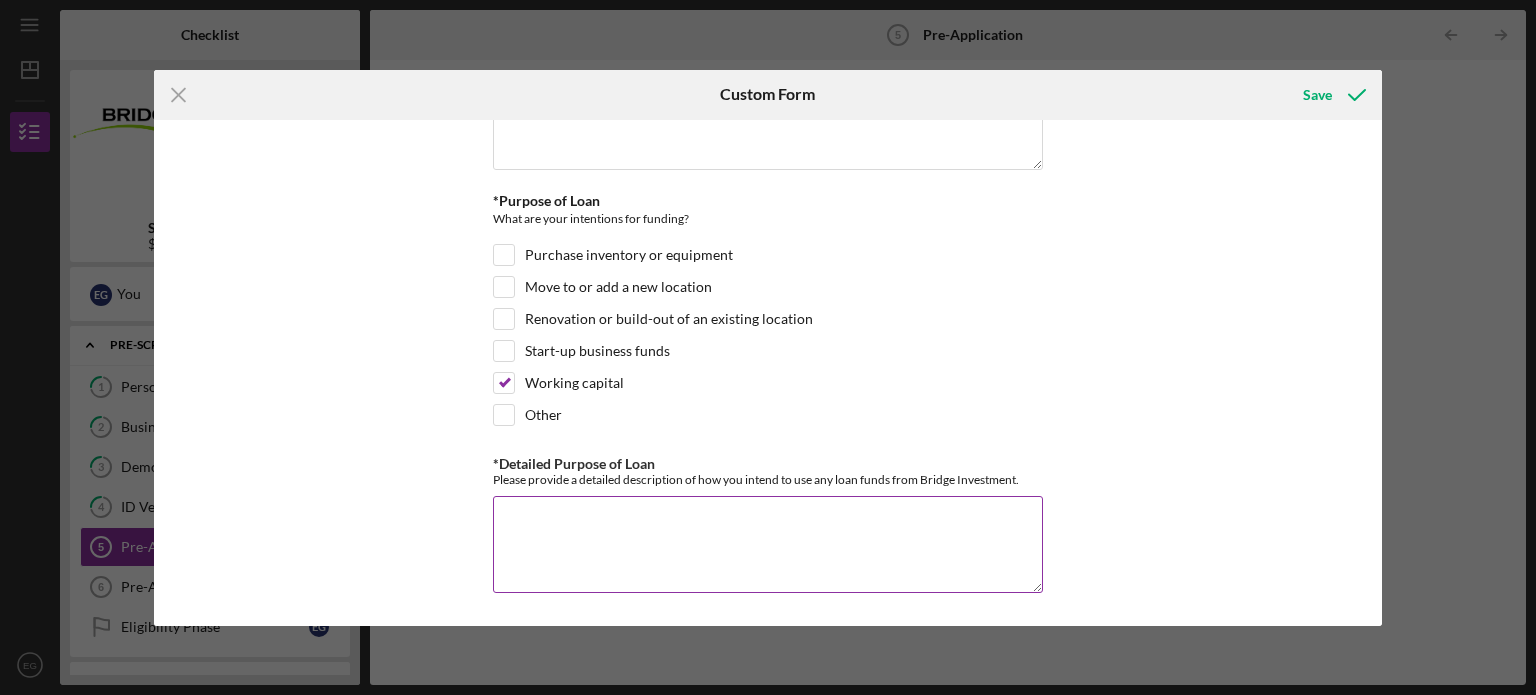 click on "*Detailed Purpose of Loan" at bounding box center [768, 544] 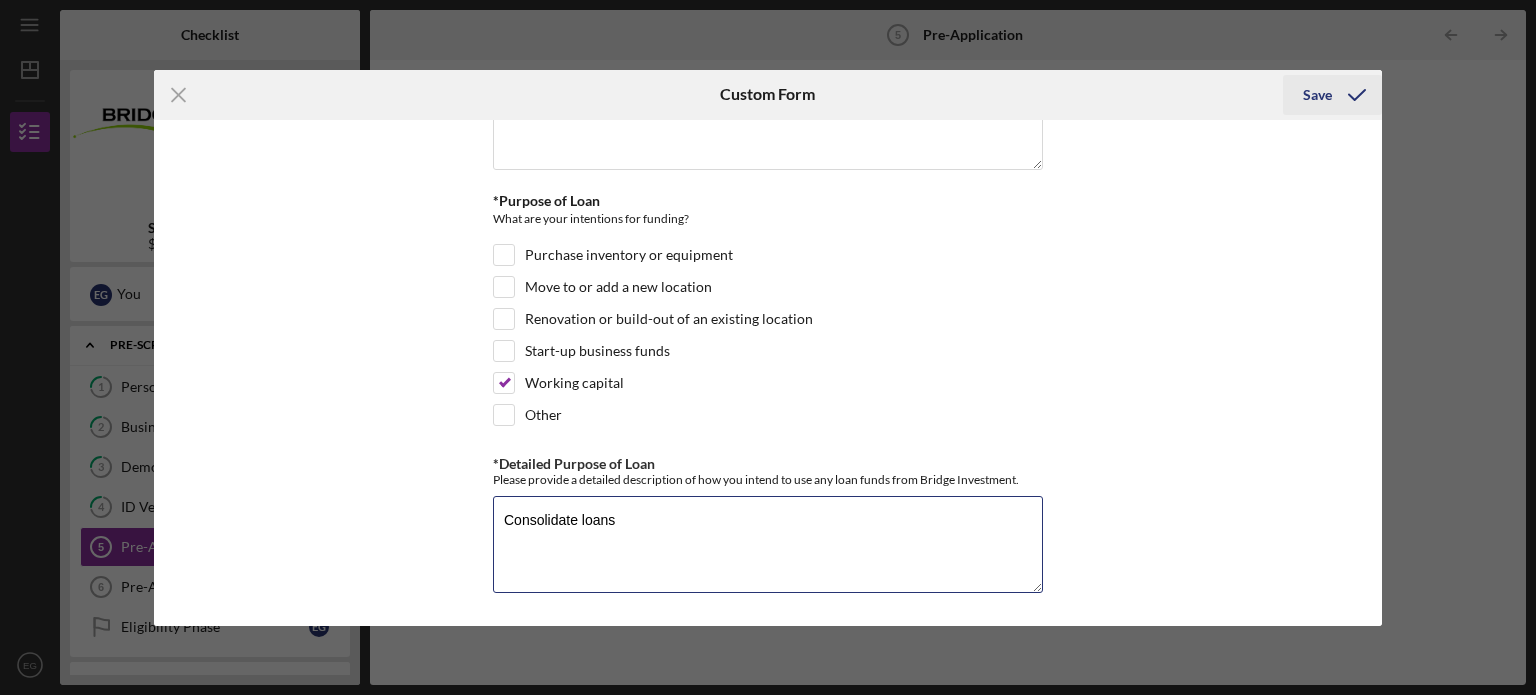type on "Consolidate loans" 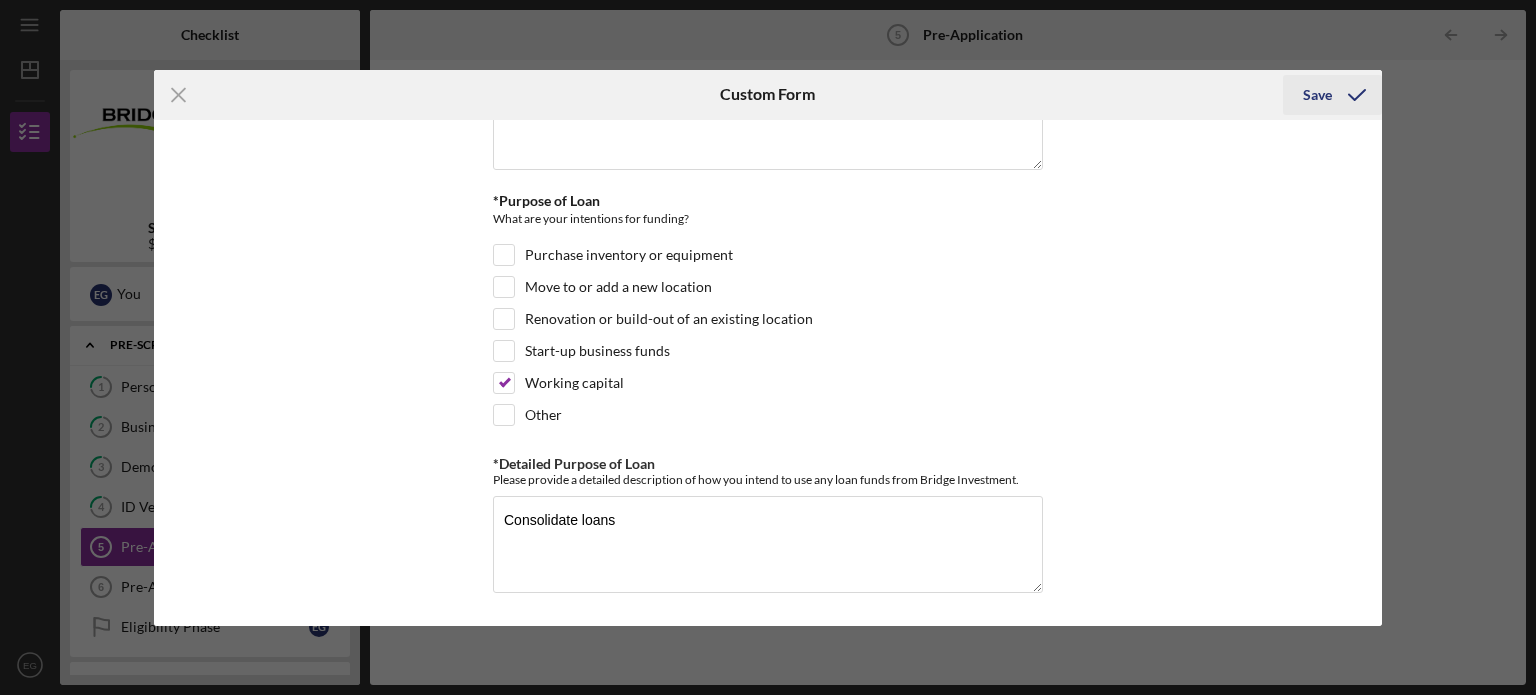 click 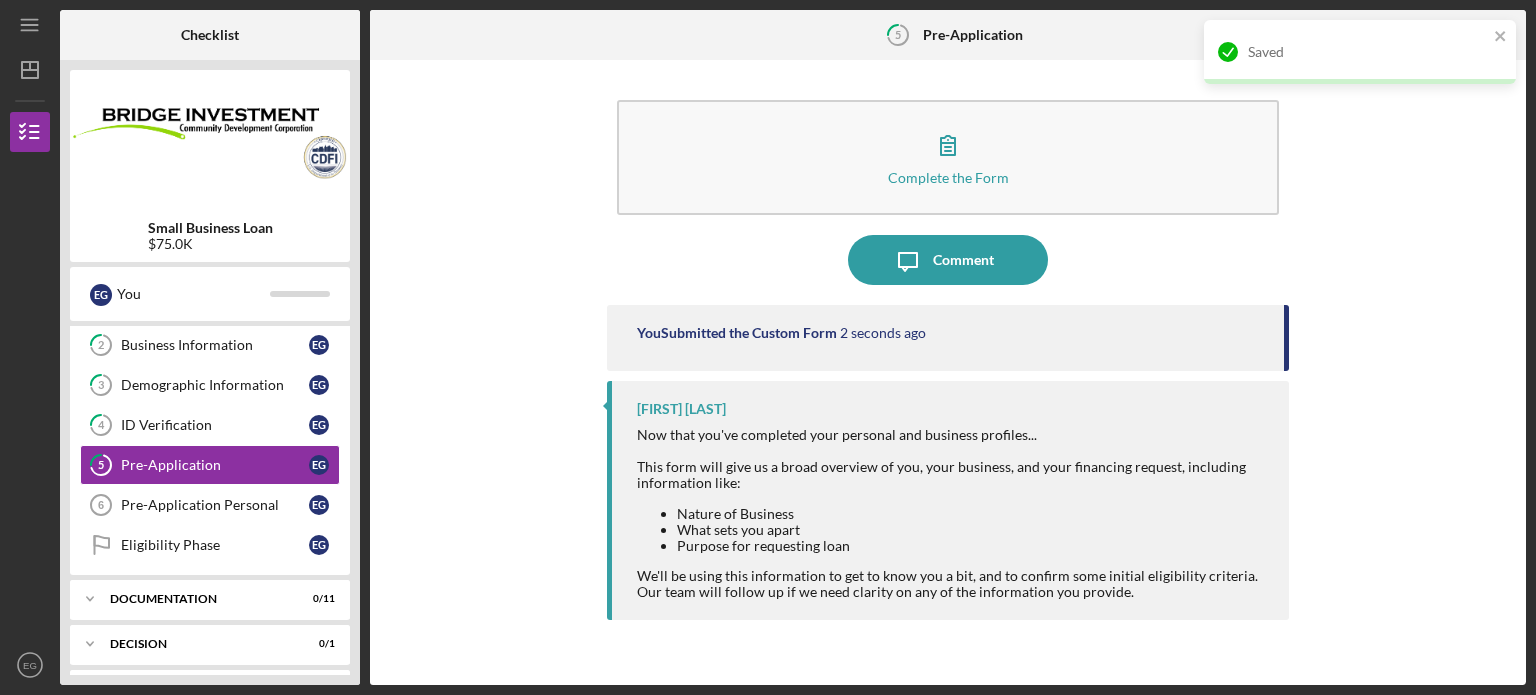 scroll, scrollTop: 200, scrollLeft: 0, axis: vertical 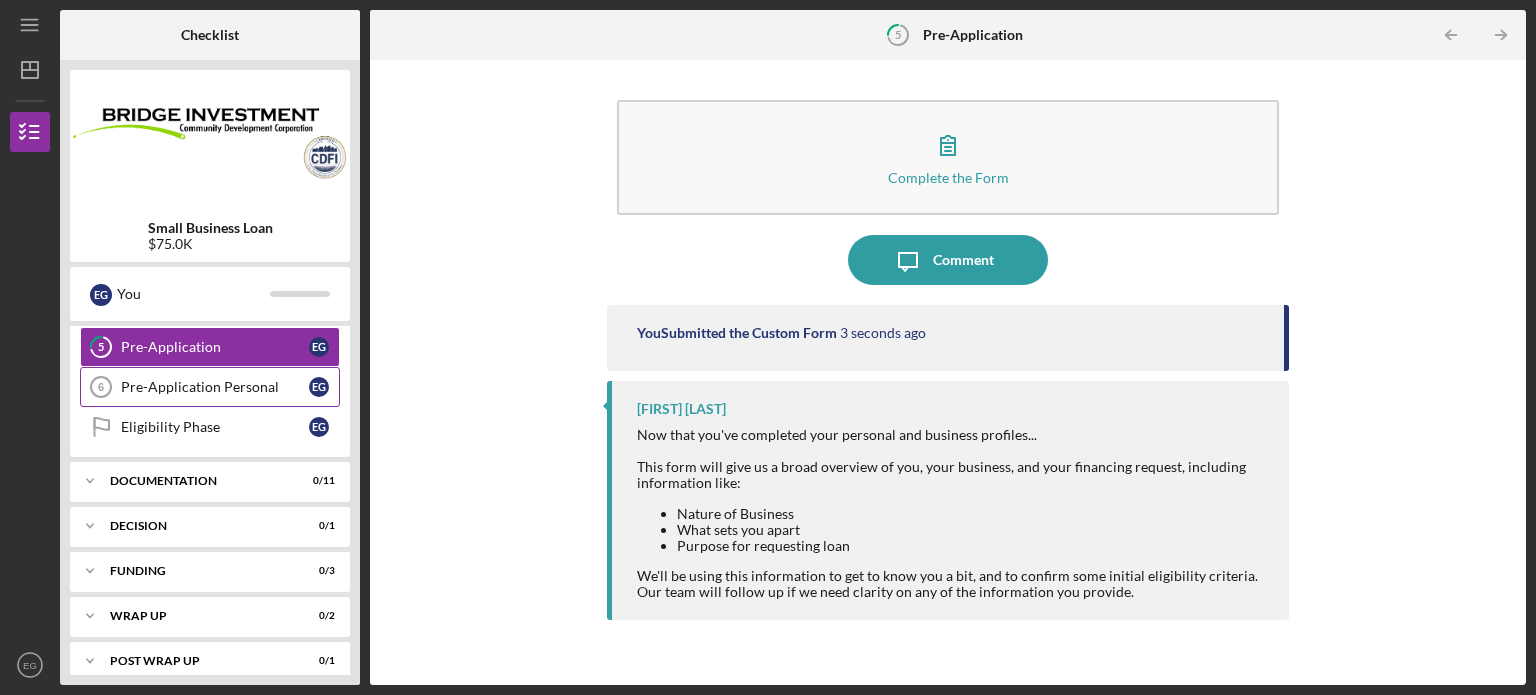 click on "Pre-Application Personal" at bounding box center (215, 387) 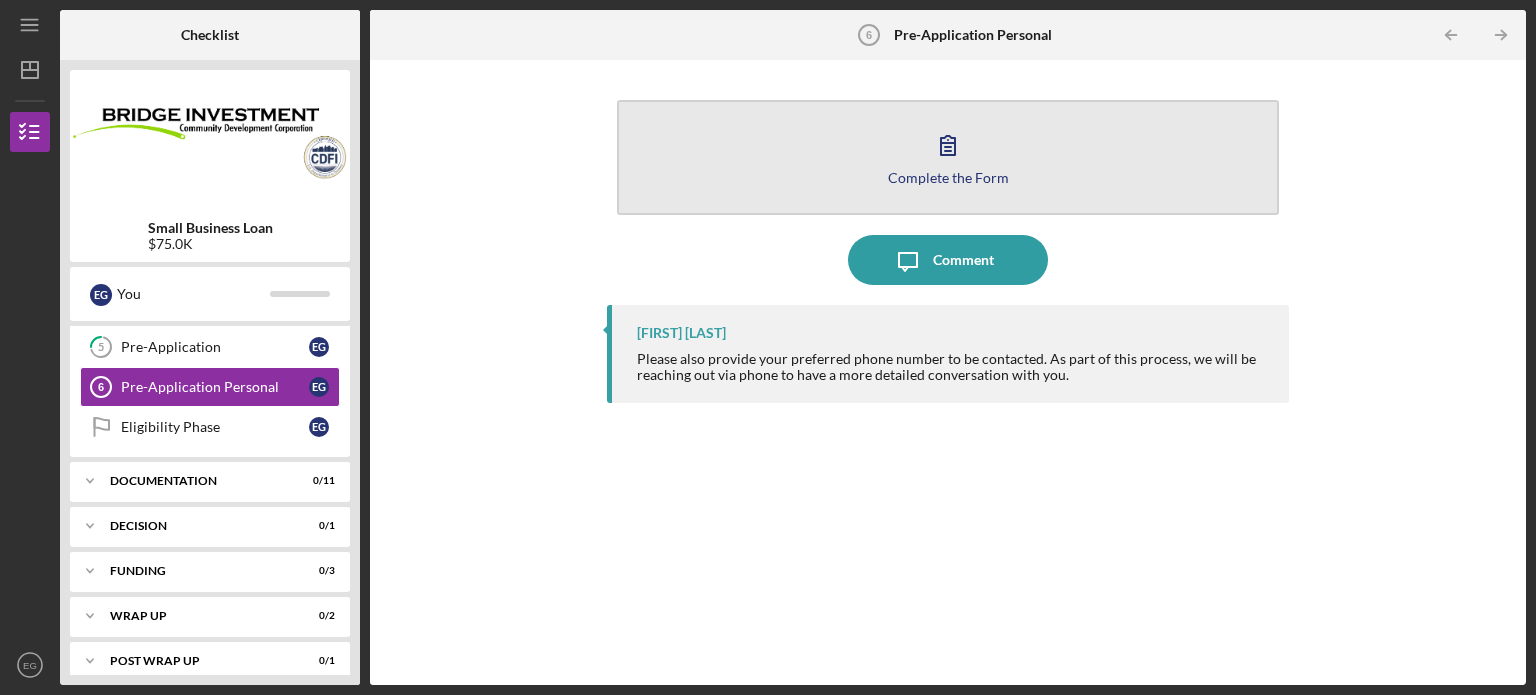 click 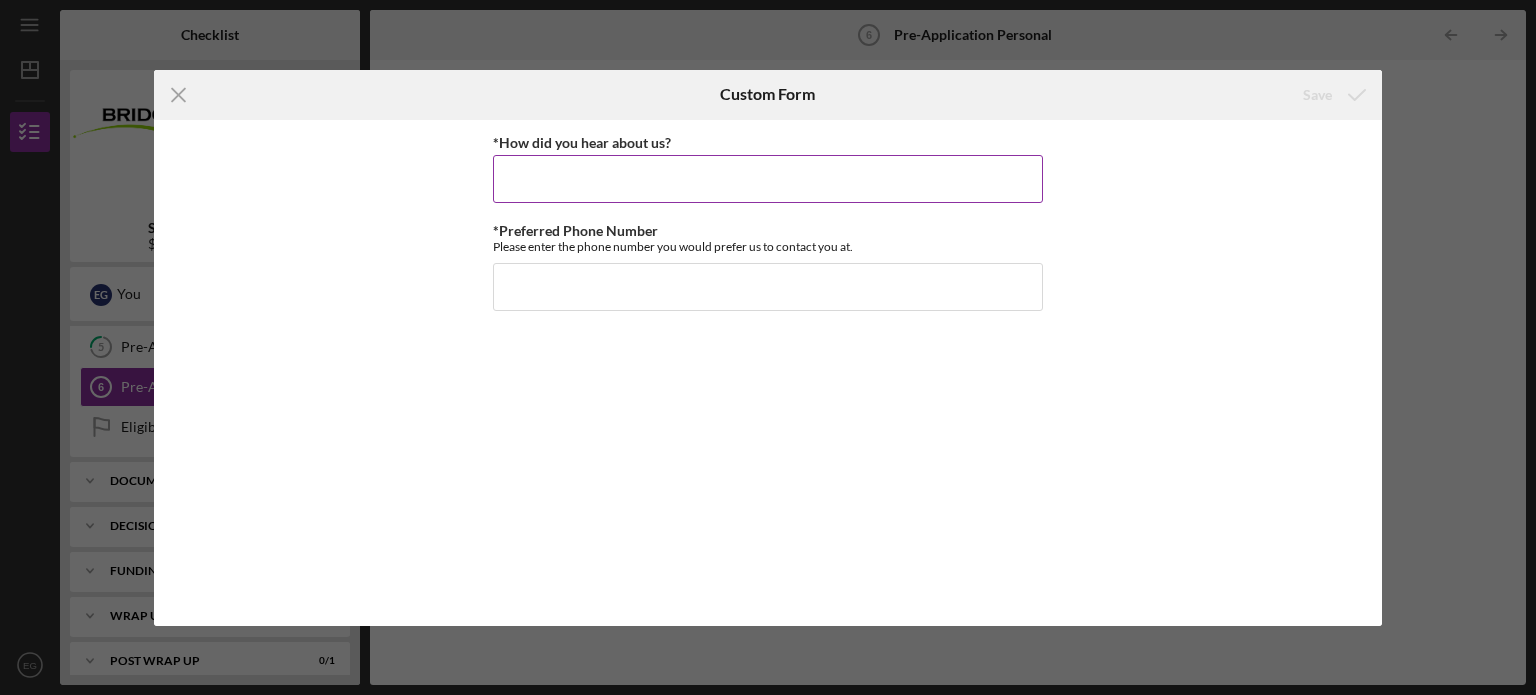 click on "*How did you hear about us?" at bounding box center (768, 179) 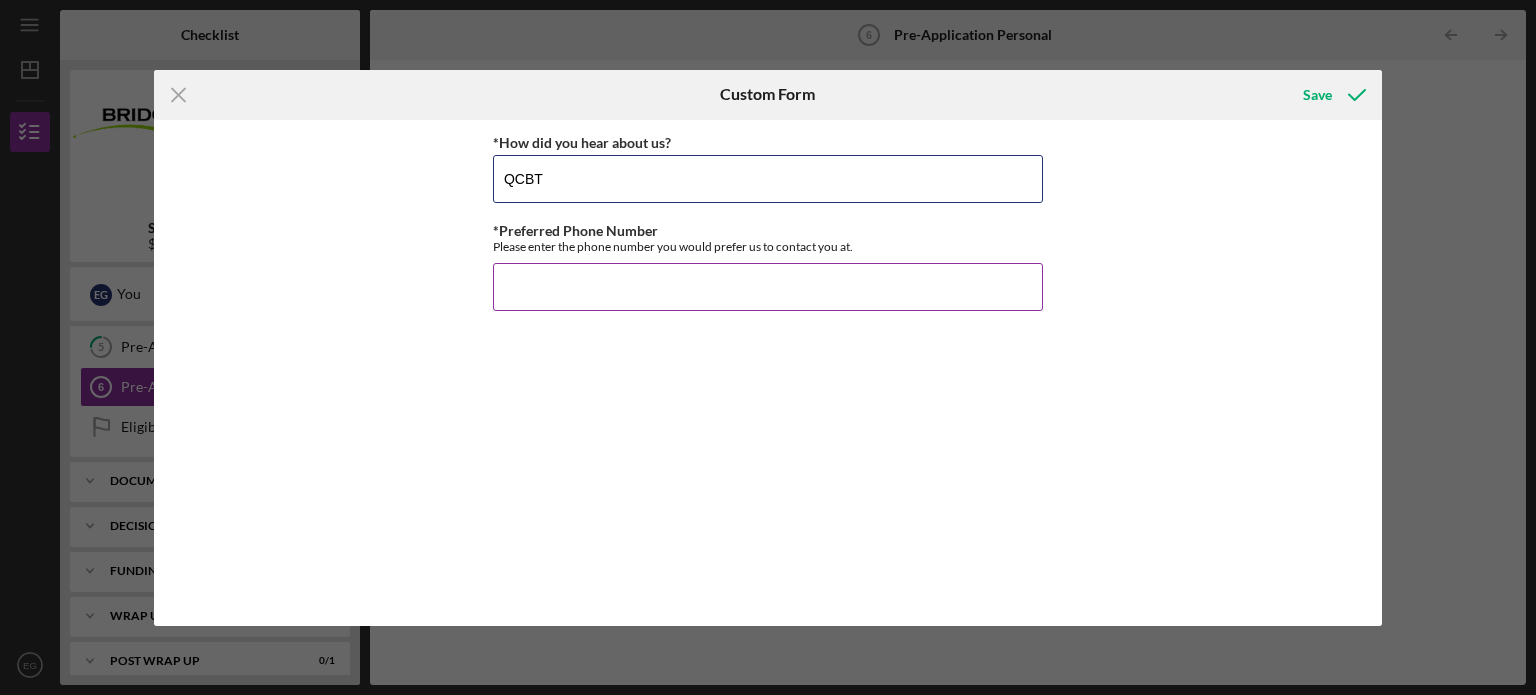 type on "QCBT" 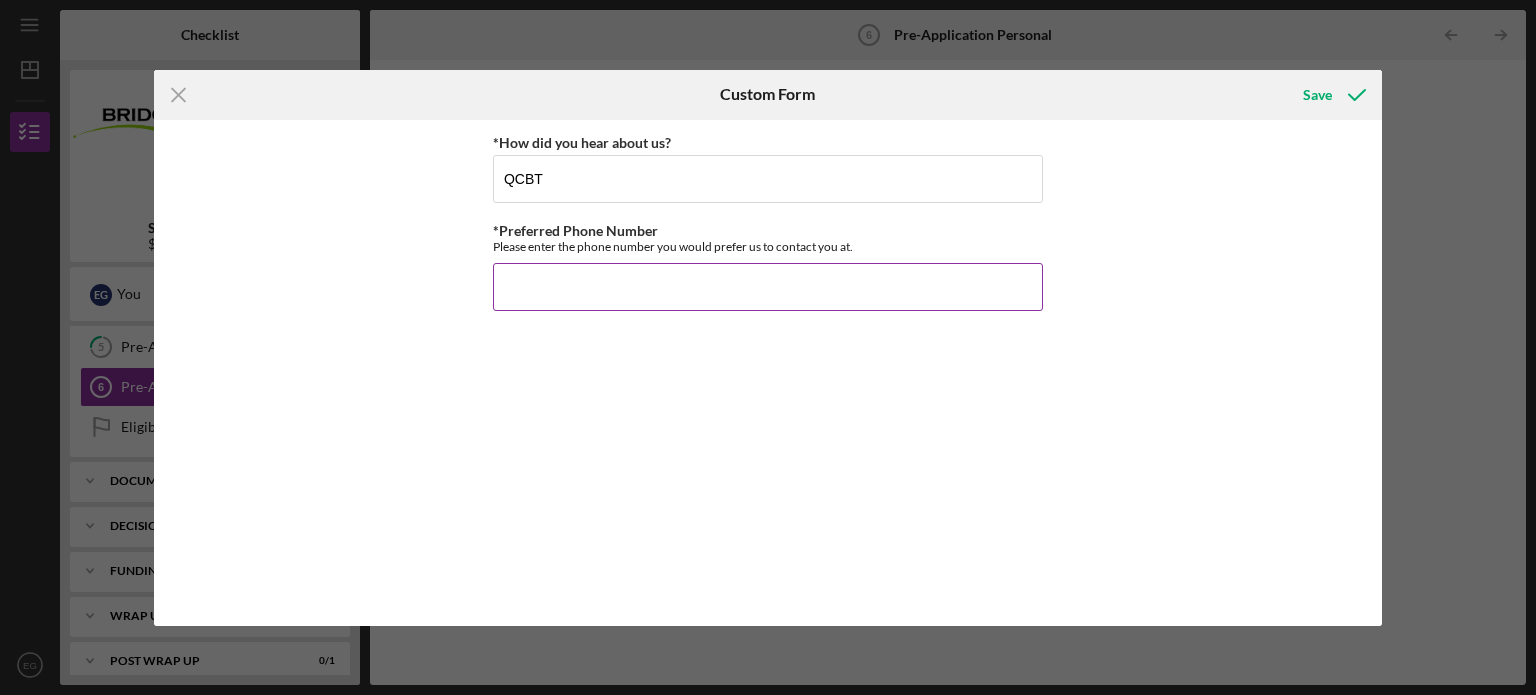 click on "*Preferred Phone Number" at bounding box center (768, 287) 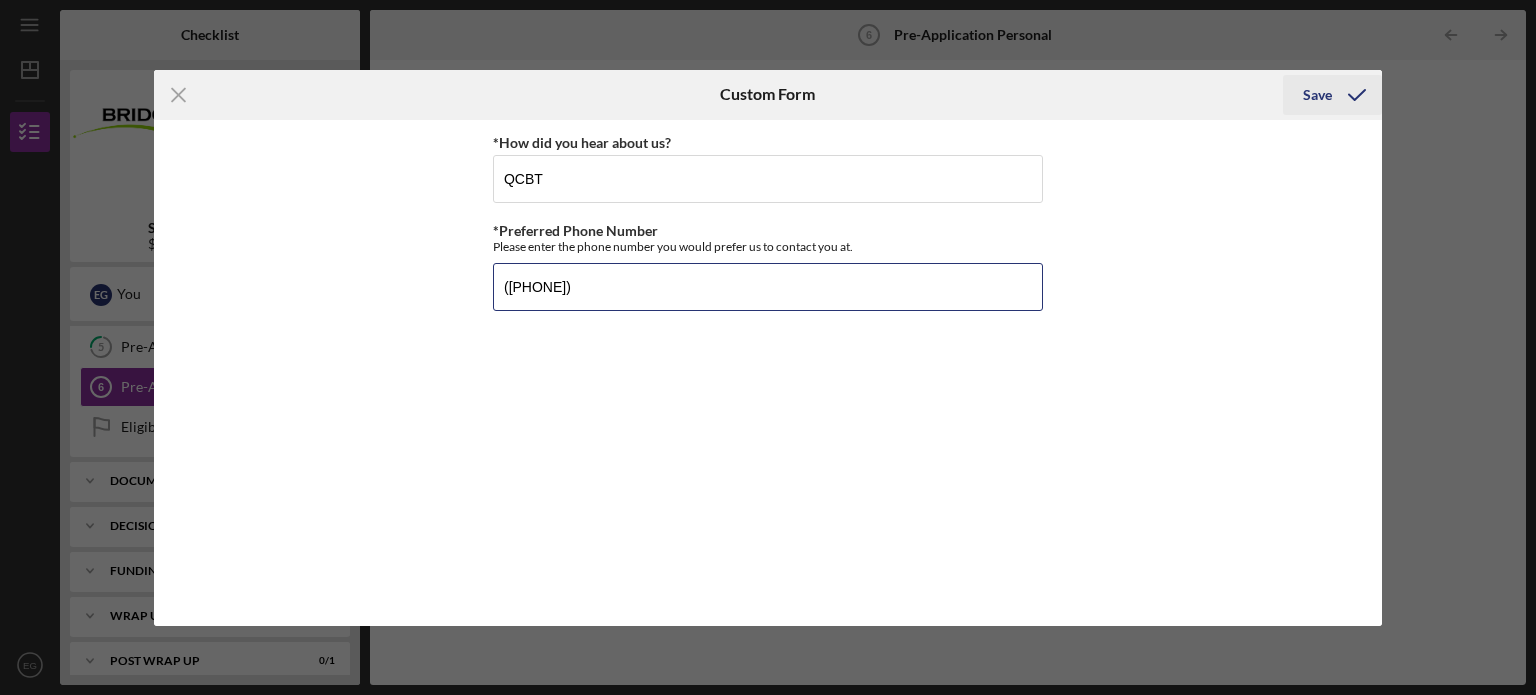 type on "([PHONE])" 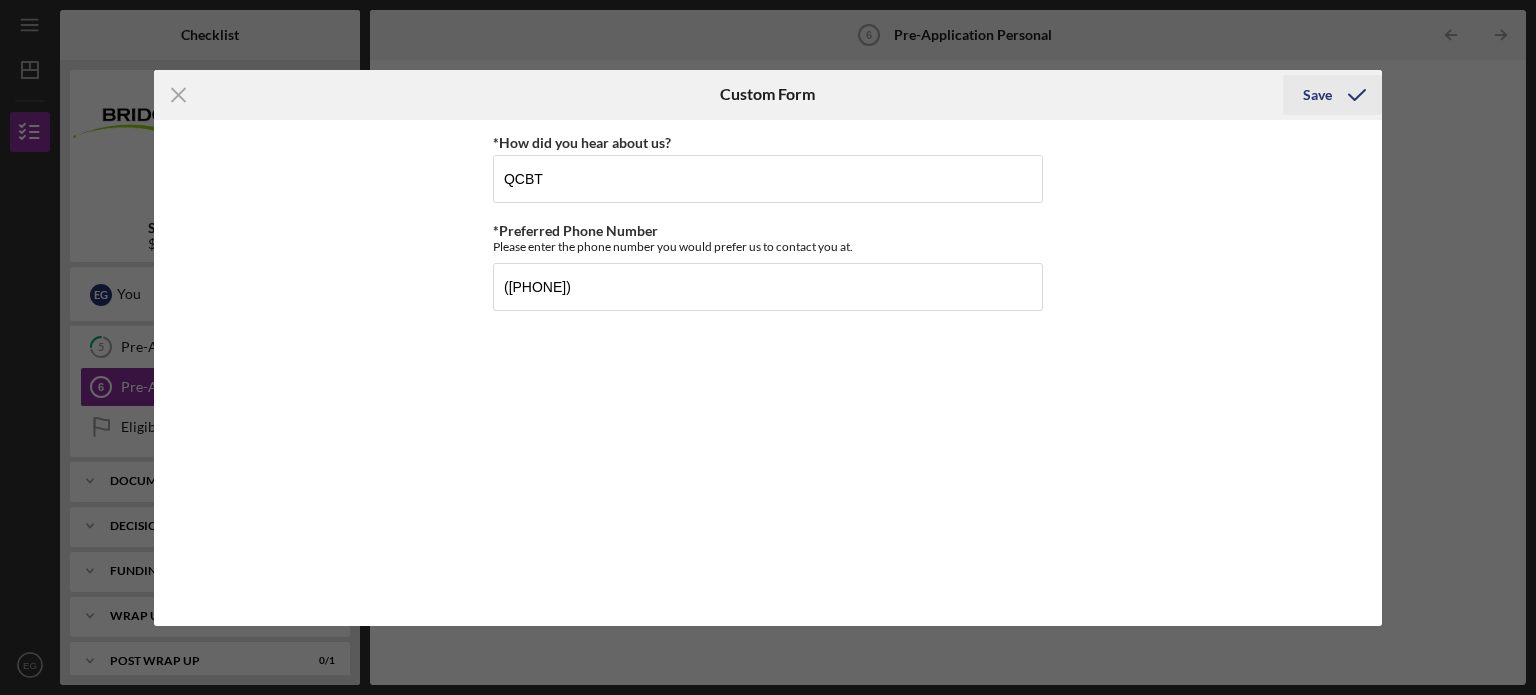 click on "Save" at bounding box center [1317, 95] 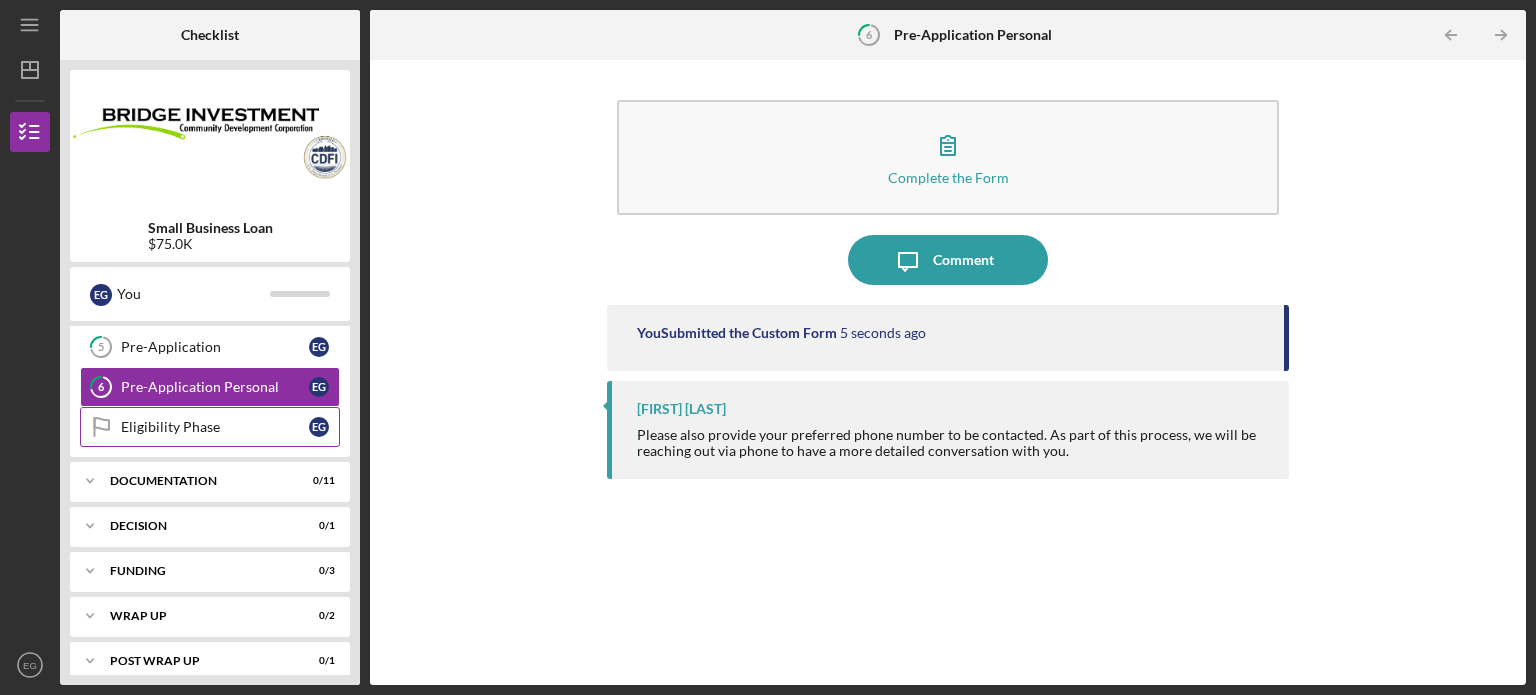 click on "Eligibility Phase" at bounding box center [215, 427] 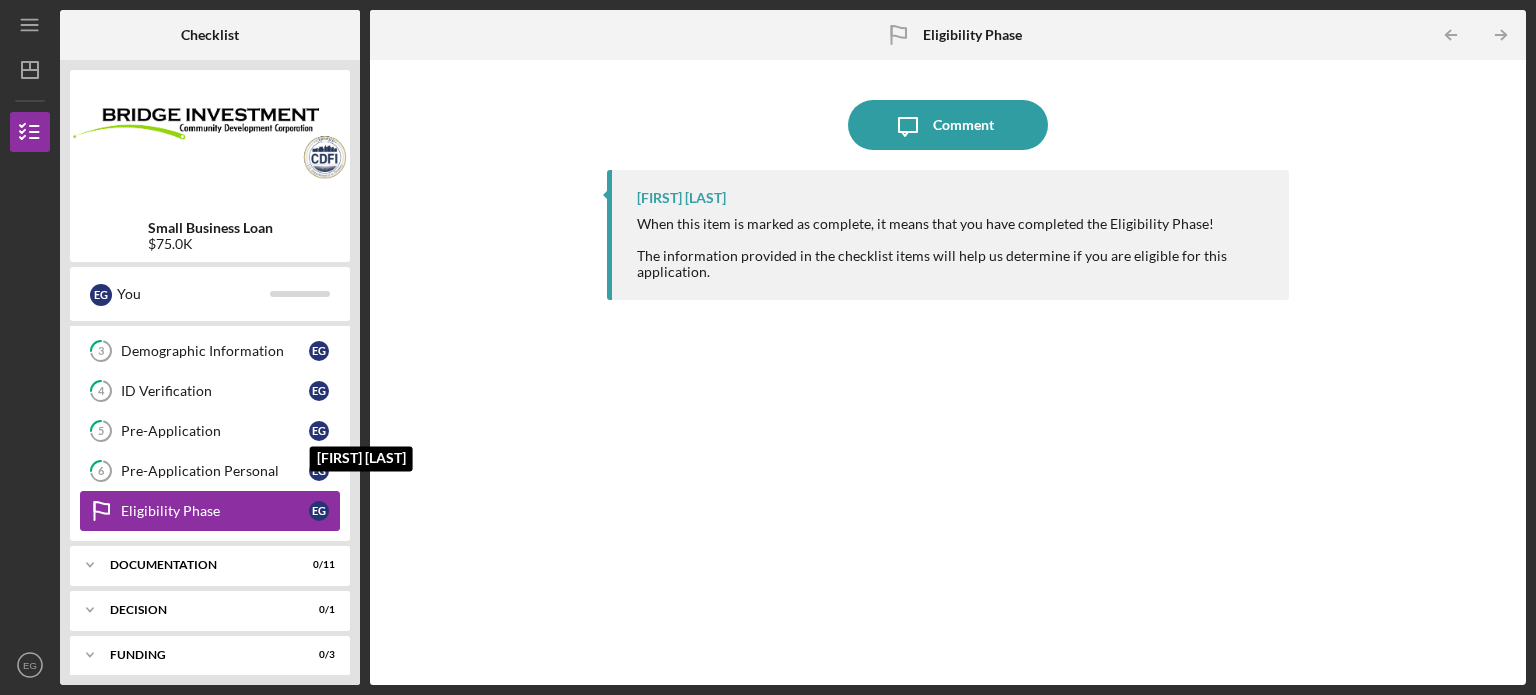 scroll, scrollTop: 214, scrollLeft: 0, axis: vertical 